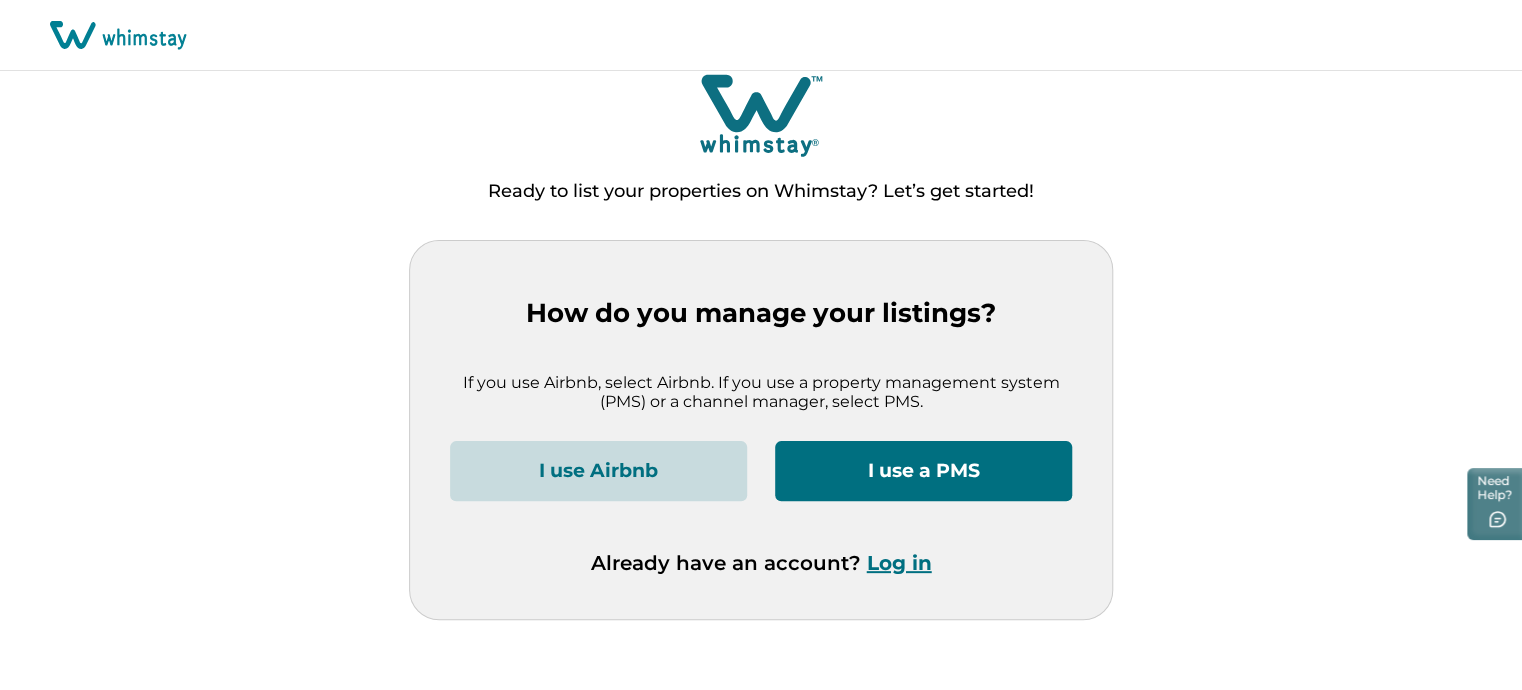 scroll, scrollTop: 13, scrollLeft: 0, axis: vertical 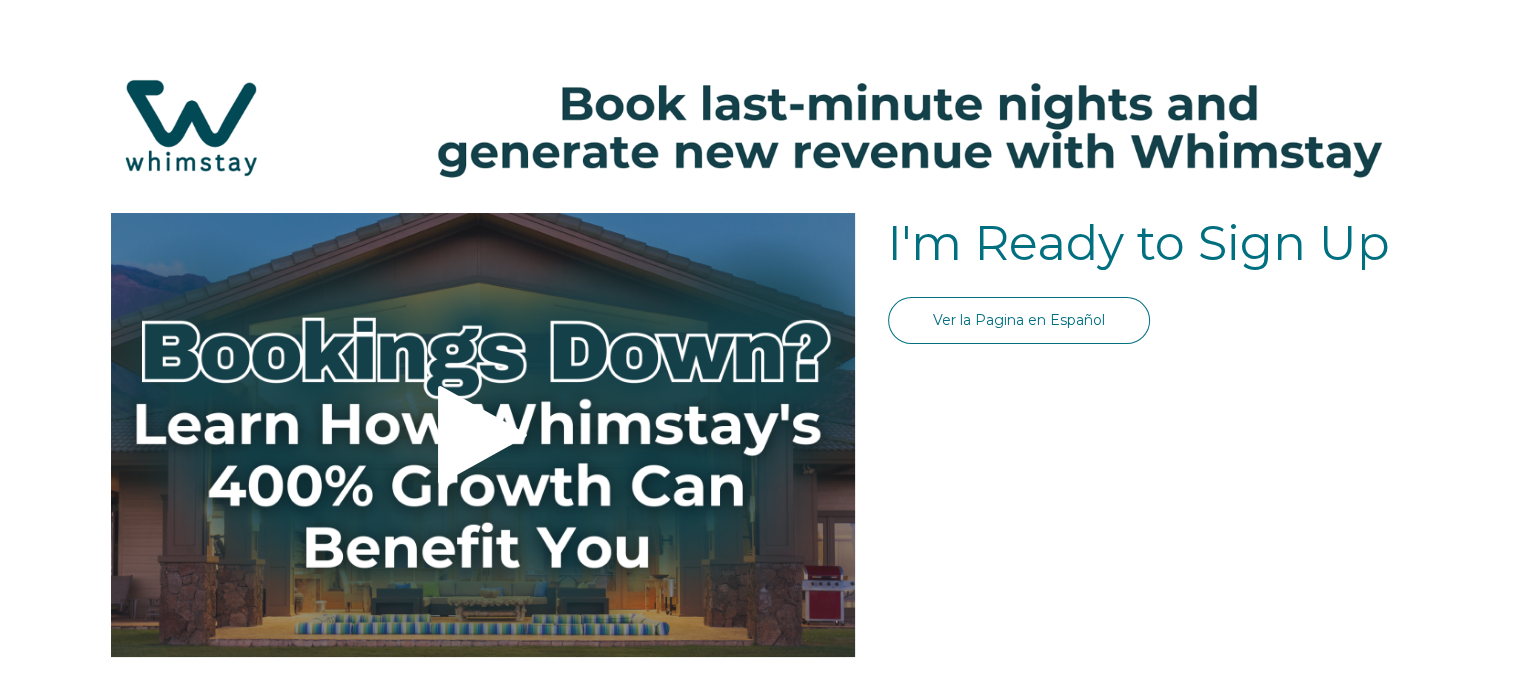 select on "US" 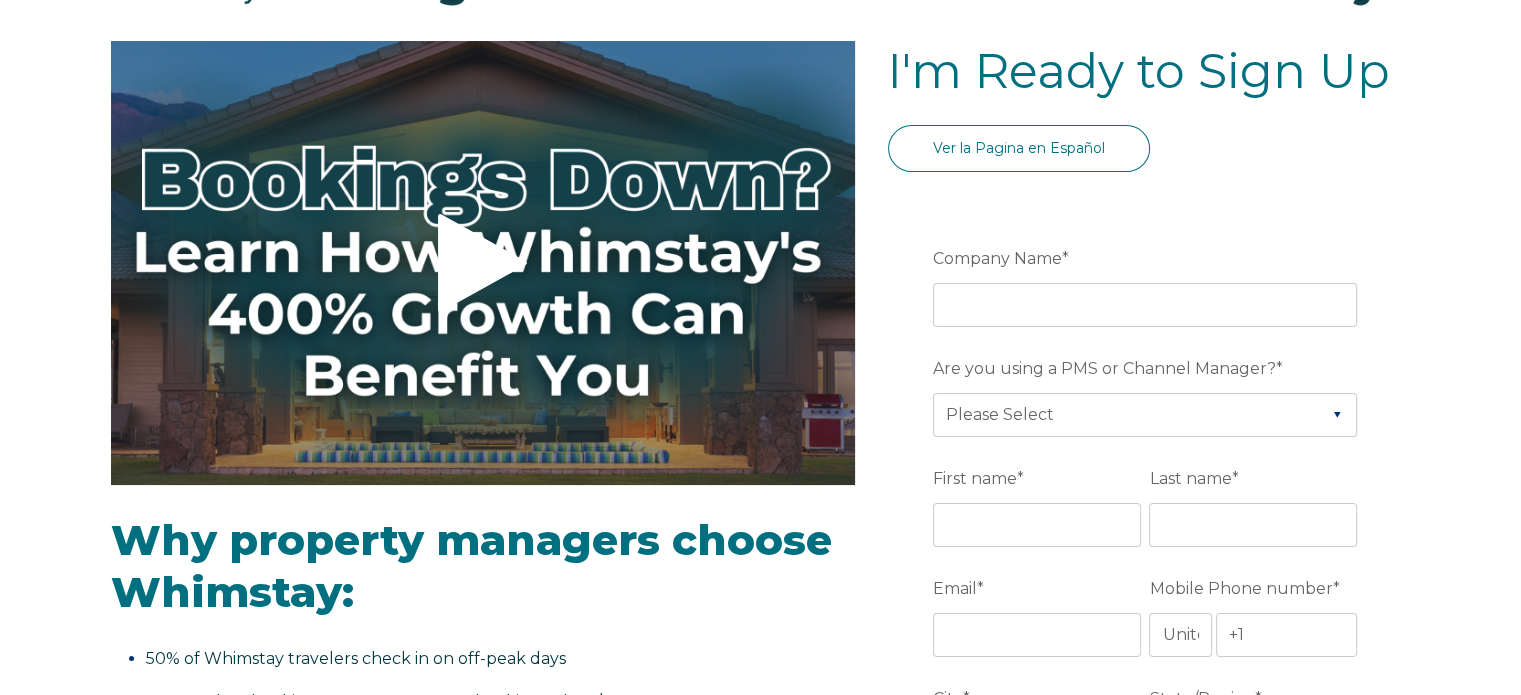 scroll, scrollTop: 200, scrollLeft: 0, axis: vertical 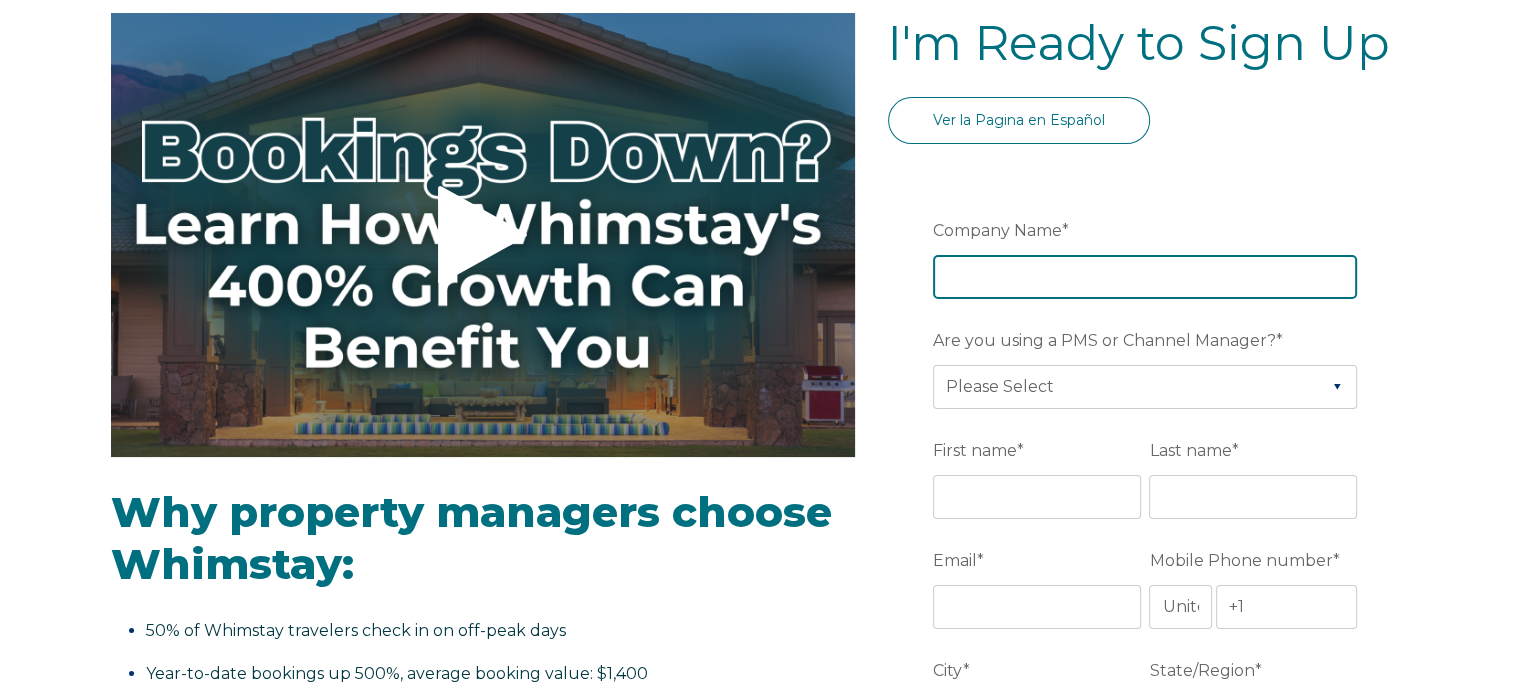 click on "Company Name *" at bounding box center (1145, 277) 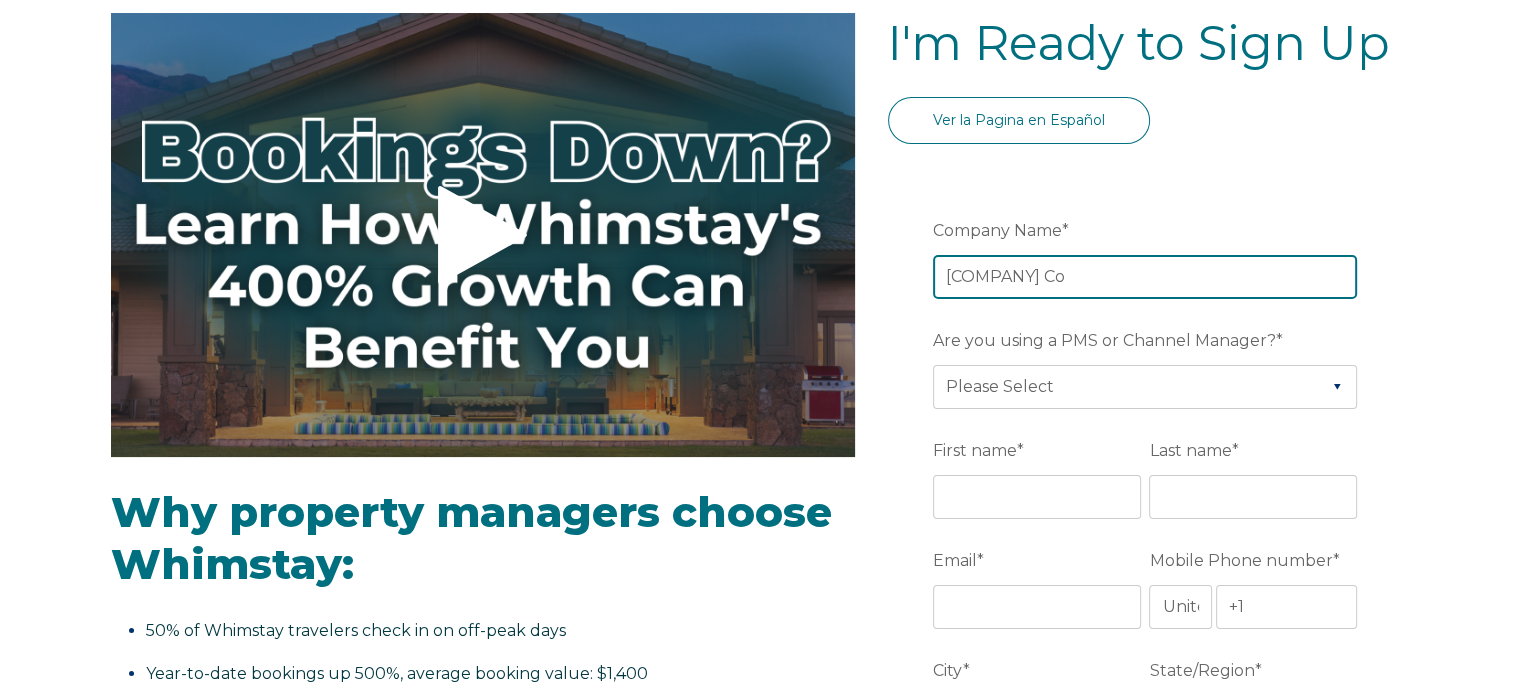 type on "[COMPANY] Co" 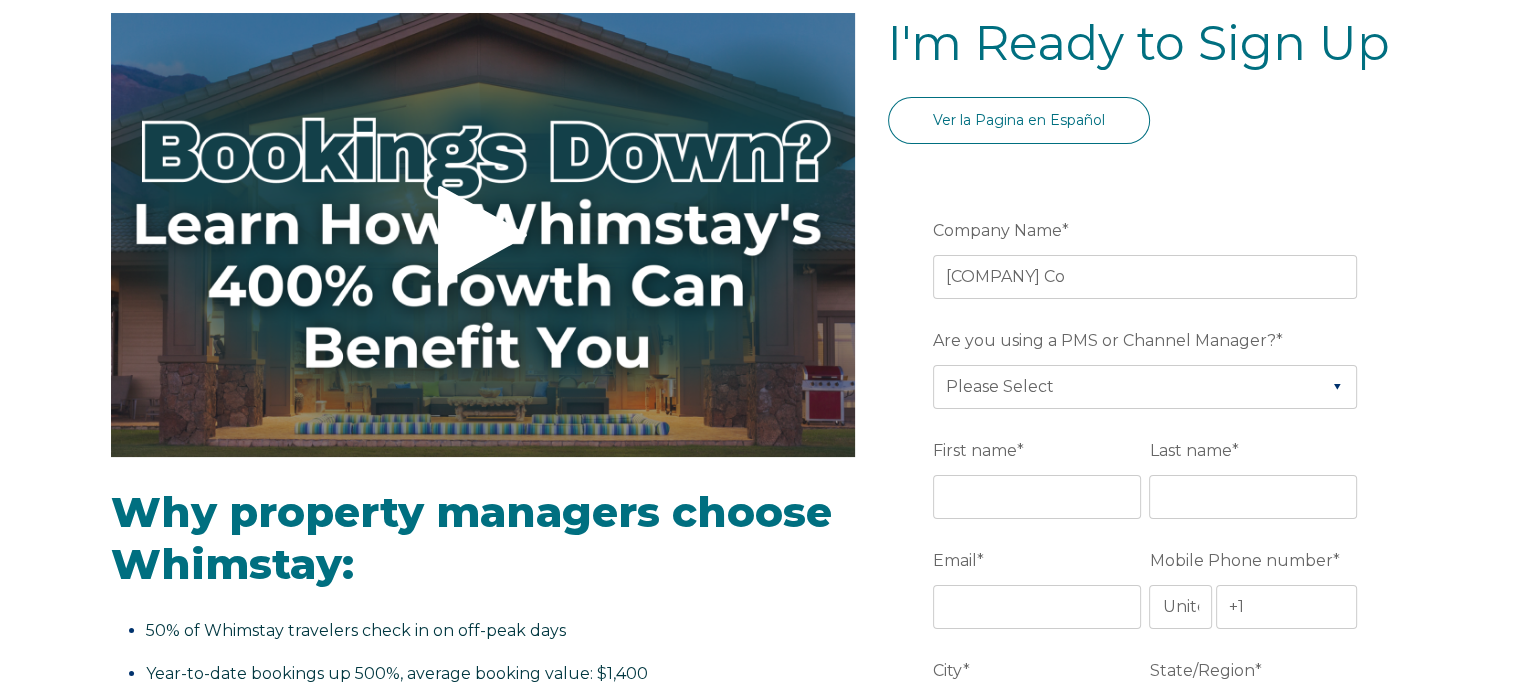 click on "Company Name * Sojourney Co Are you using a PMS or Channel Manager? * Please Select Barefoot BookingPal Boost Brightside CiiRUS Escapia Guesty Hostaway Hostfully Hostify Lodgify NextPax/NxtBeds OwnerRez PMS or CM Not Listed Rentals United/Quick Connect Streamline Track Airbnb [FIRST] name * [LAST] name * [EMAIL] * [PHONE] number * * Afghanistan (‫افغانستان‬‎) Albania (Shqipëri) Algeria (‫الجزائر‬‎) American Samoa Andorra Angola Anguilla Antigua and Barbuda Argentina Armenia (Հայաստան) Aruba Australia Austria (Österreich) Azerbaijan (Azərbaycan) Bahamas Bahrain (‫البحرين‬‎) Bangladesh (বাংলাদেশ) Barbados Belarus (Беларусь) Belgium (België) Belize Benin (Bénin) Bermuda Bhutan (འབྲུག) Bolivia Bosnia and Herzegovina (Босна и Херцеговина) Botswana Brazil (Brasil) British Indian Ocean Territory British Virgin Islands Brunei Bulgaria (България) Burkina Faso Burundi (Uburundi) Cameroon (Cameroun) Canada [PHONE]" at bounding box center [1149, 1040] 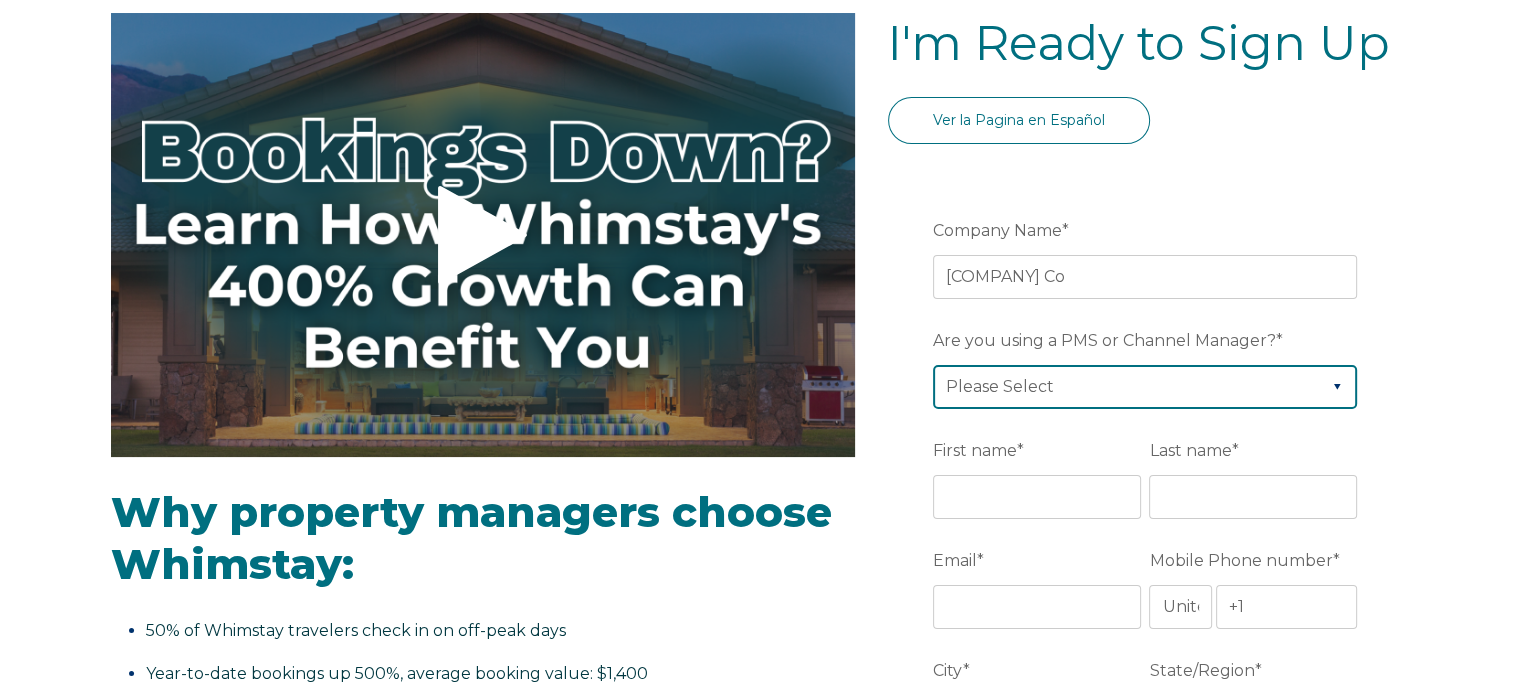 click on "Please Select Barefoot BookingPal Boost Brightside CiiRUS Escapia Guesty Hostaway Hostfully Hostify Lodgify NextPax/NxtBeds OwnerRez PMS or CM Not Listed Rentals United/Quick Connect Streamline Track Airbnb" at bounding box center [1145, 387] 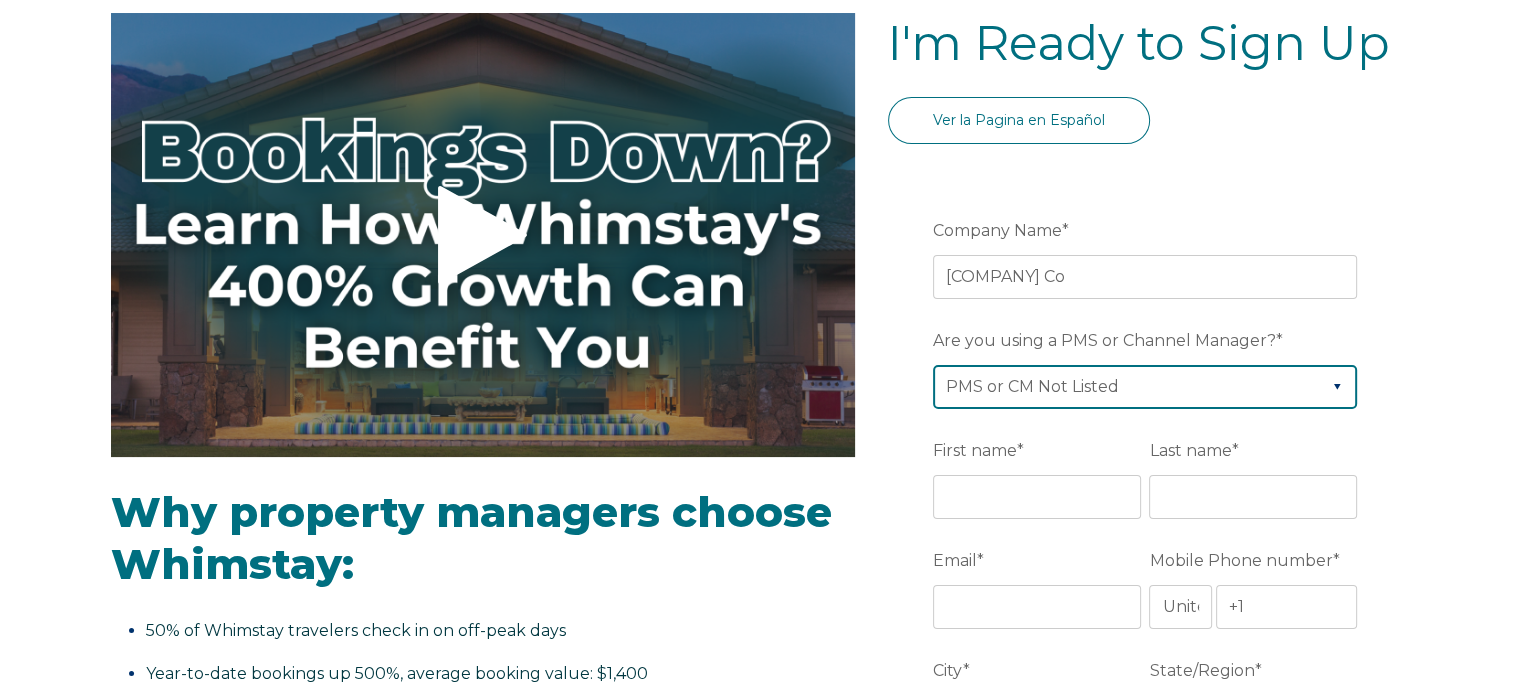 click on "Please Select Barefoot BookingPal Boost Brightside CiiRUS Escapia Guesty Hostaway Hostfully Hostify Lodgify NextPax/NxtBeds OwnerRez PMS or CM Not Listed Rentals United/Quick Connect Streamline Track Airbnb" at bounding box center (1145, 387) 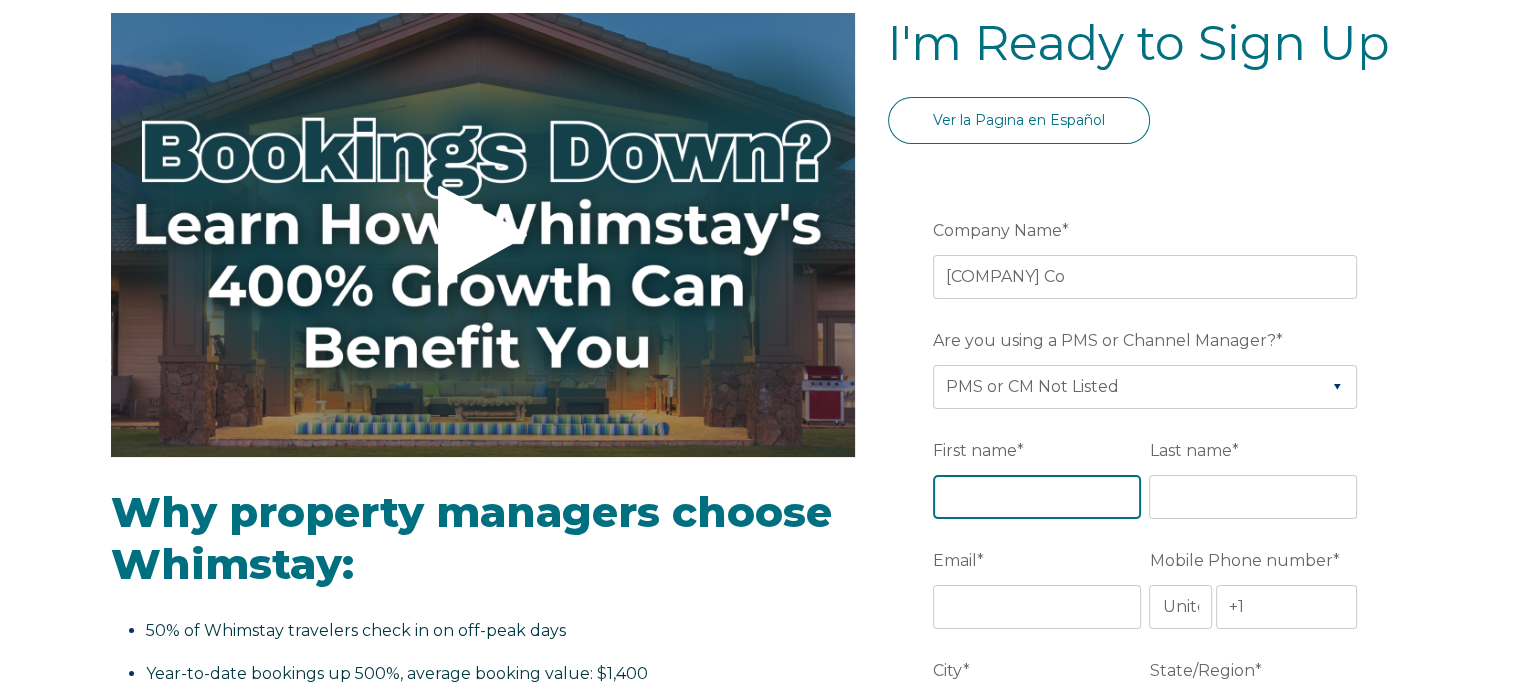 click on "First name *" at bounding box center (1037, 497) 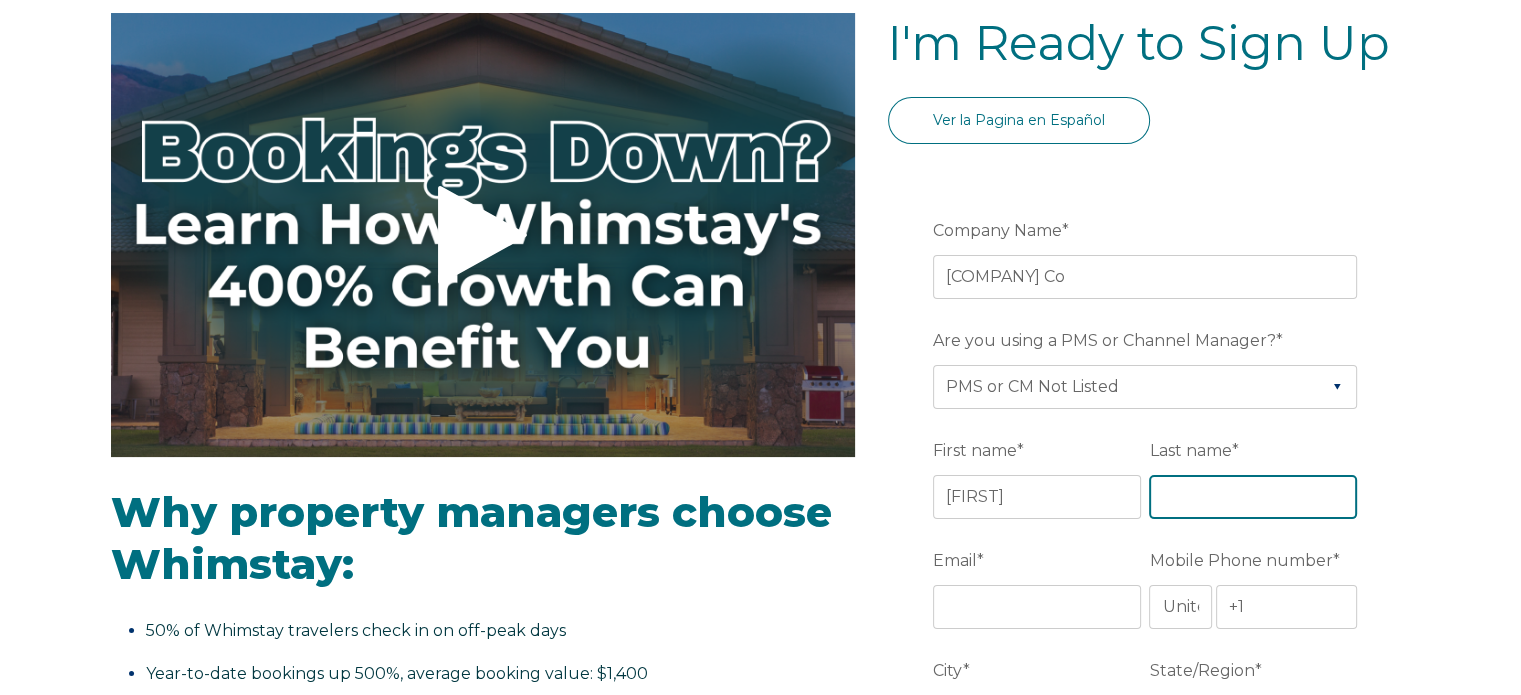 type on "[LAST]" 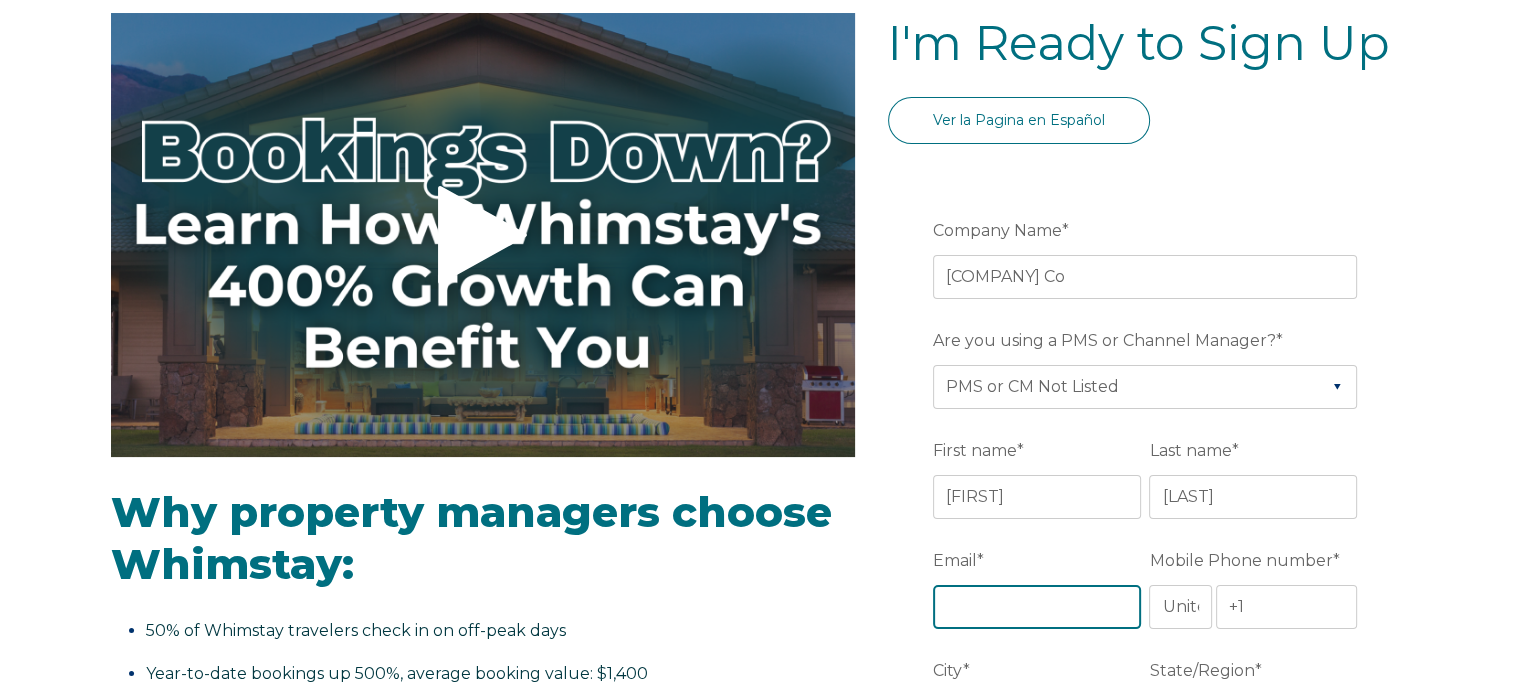 type on "[EMAIL]" 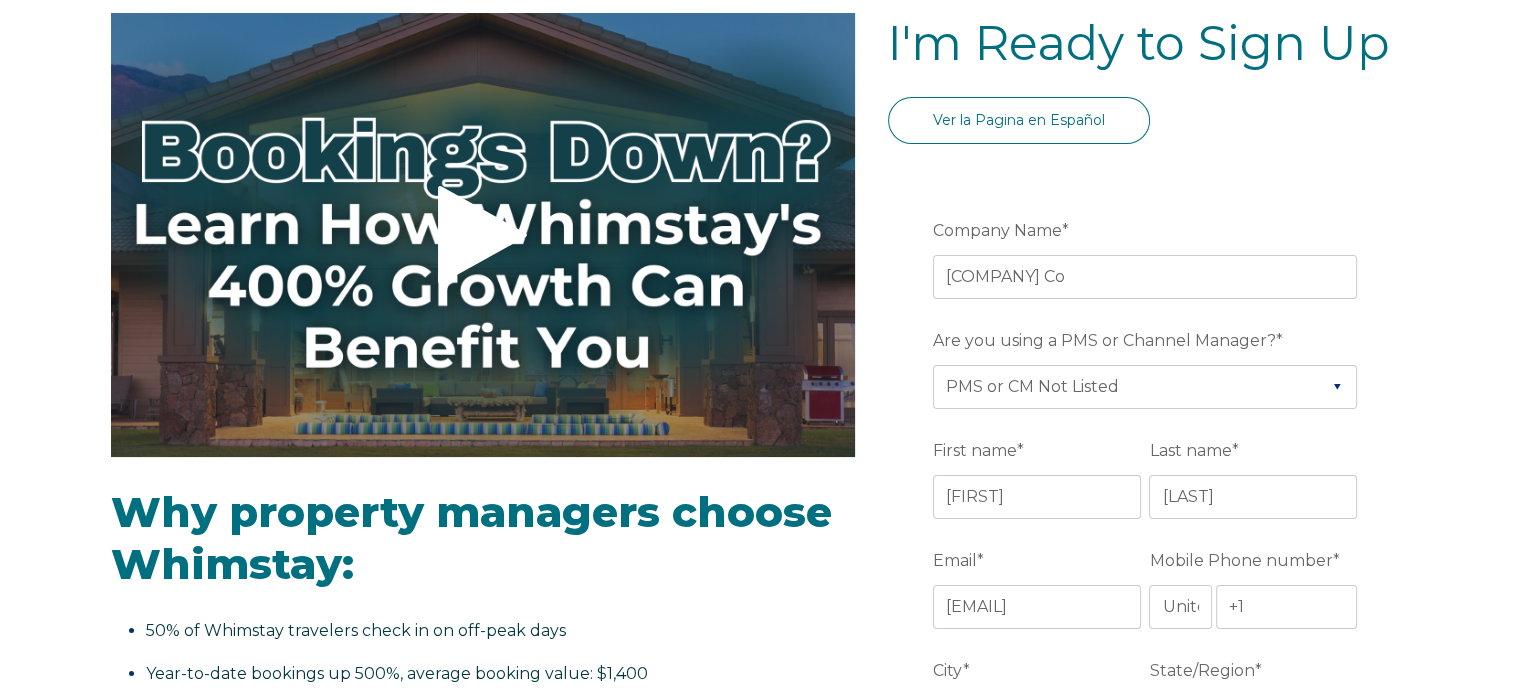 type on "[CITY]" 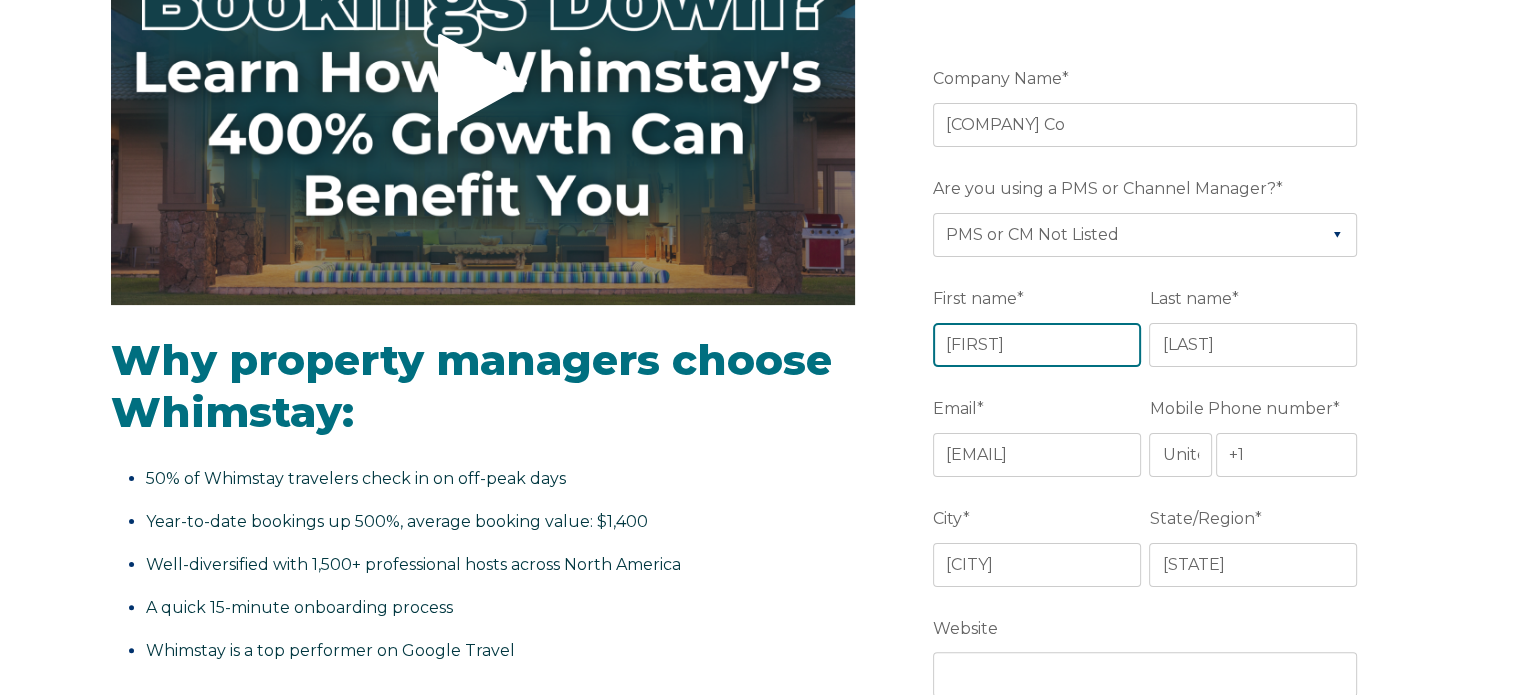 scroll, scrollTop: 500, scrollLeft: 0, axis: vertical 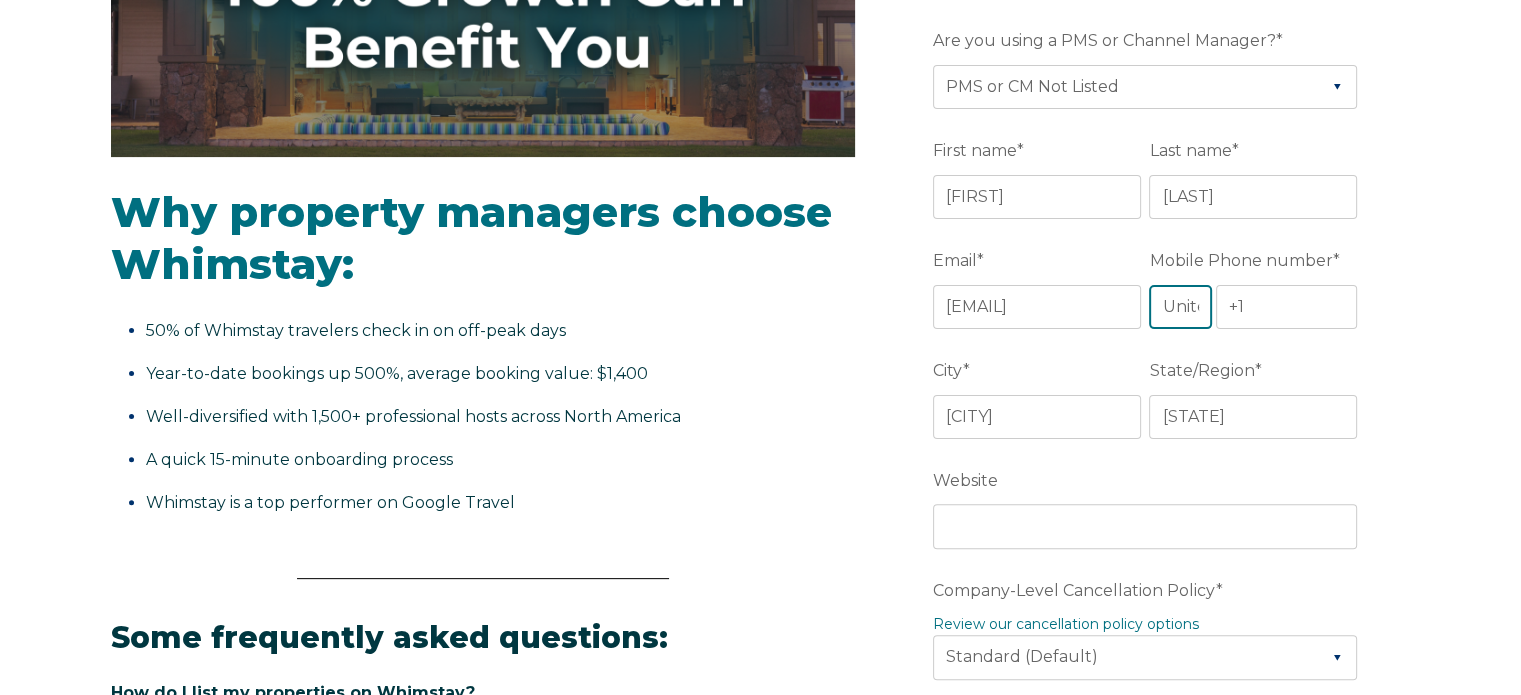 click on "* Afghanistan (‫افغانستان‬‎) Albania (Shqipëri) Algeria (‫الجزائر‬‎) American Samoa Andorra Angola Anguilla Antigua and Barbuda Argentina Armenia (Հայաստան) Aruba Australia Austria (Österreich) Azerbaijan (Azərbaycan) Bahamas Bahrain (‫البحرين‬‎) Bangladesh (বাংলাদেশ) Barbados Belarus (Беларусь) Belgium (België) Belize Benin (Bénin) Bermuda Bhutan (འབྲུག) Bolivia Bosnia and Herzegovina (Босна и Херцеговина) Botswana Brazil (Brasil) British Indian Ocean Territory British Virgin Islands Brunei Bulgaria (България) Burkina Faso Burundi (Uburundi) Cambodia (កម្ពុជា) Cameroon (Cameroun) Canada Cape Verde (Kabu Verdi) Caribbean Netherlands Cayman Islands Central African Republic (République centrafricaine) Chad (Tchad) Chile China (中国) Colombia Comoros (‫جزر القمر‬‎) Congo (DRC) (Jamhuri ya Kidemokrasia ya Kongo) Congo (Republic) (Congo-Brazzaville) Cook Islands Costa Rica" at bounding box center (1180, 307) 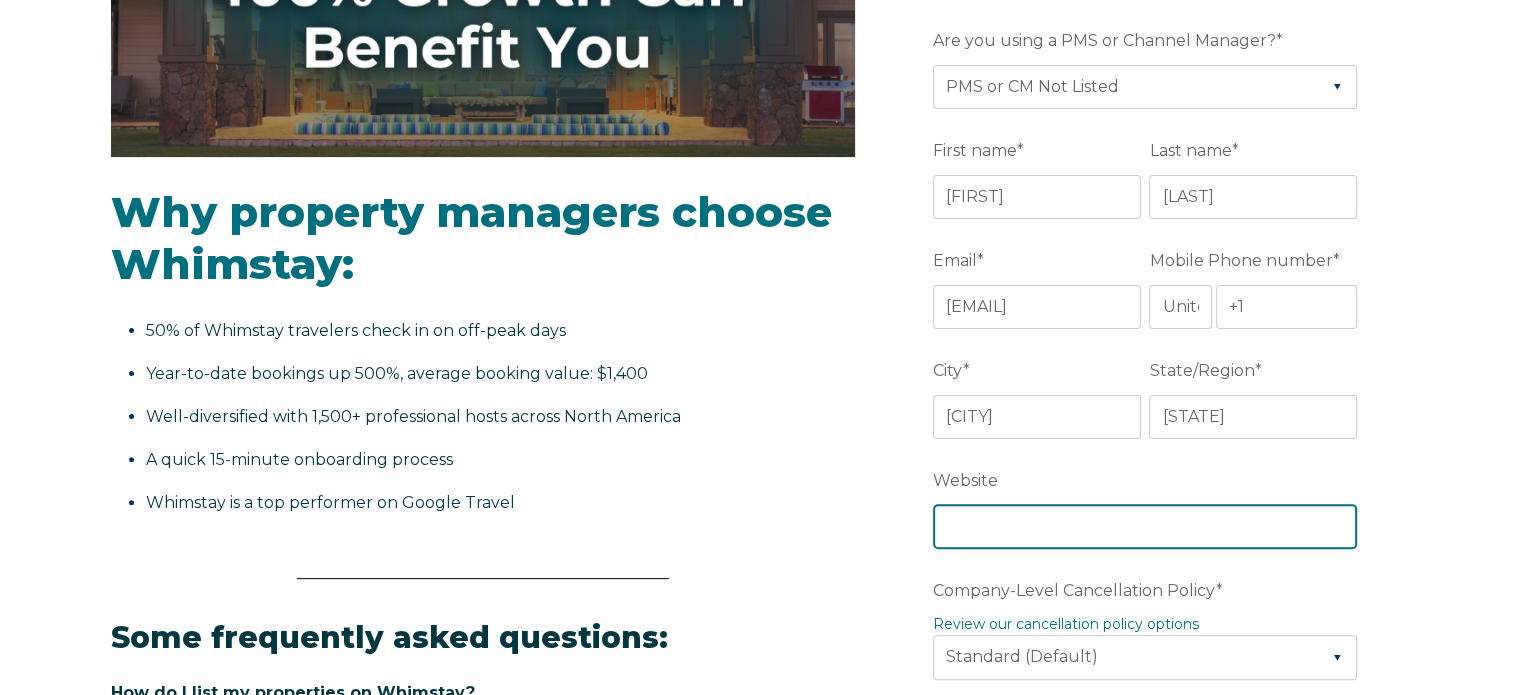 click on "Website" at bounding box center [1145, 526] 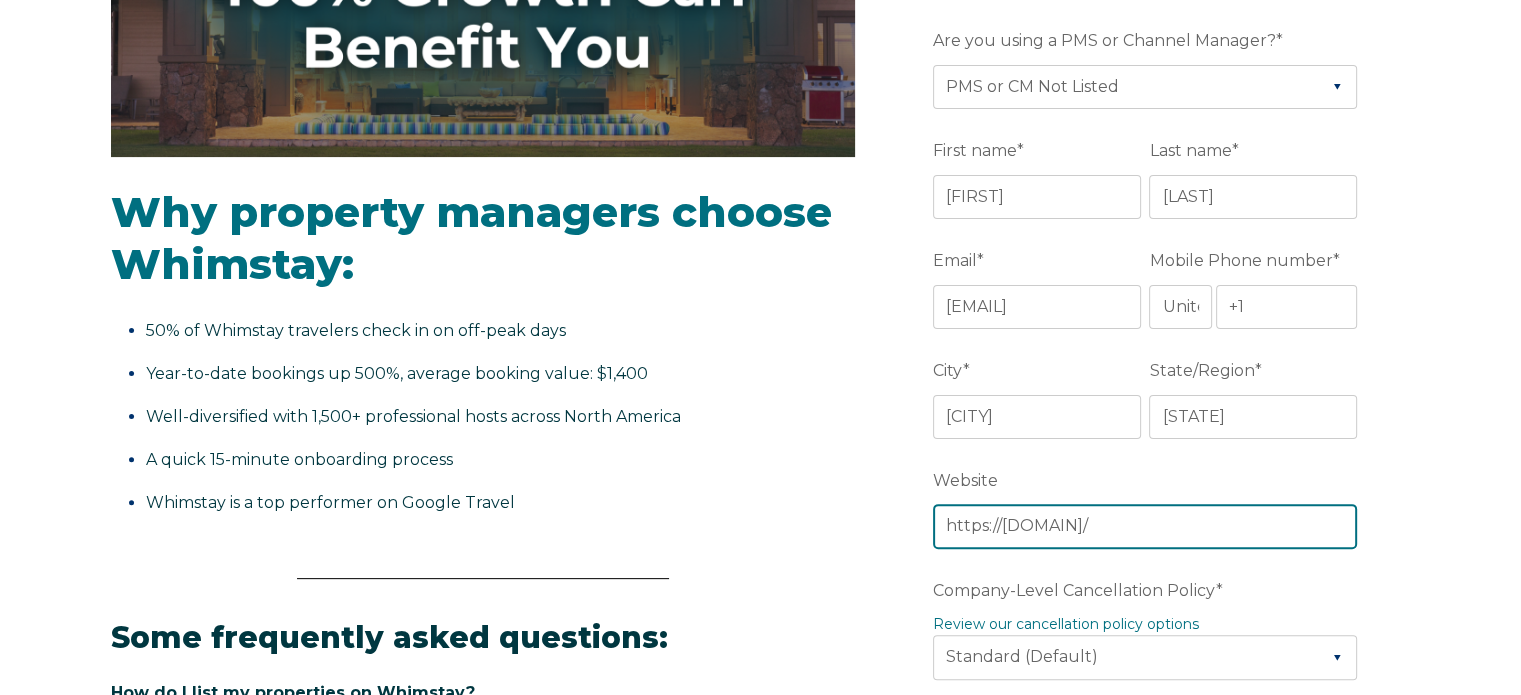type on "https://[DOMAIN]/" 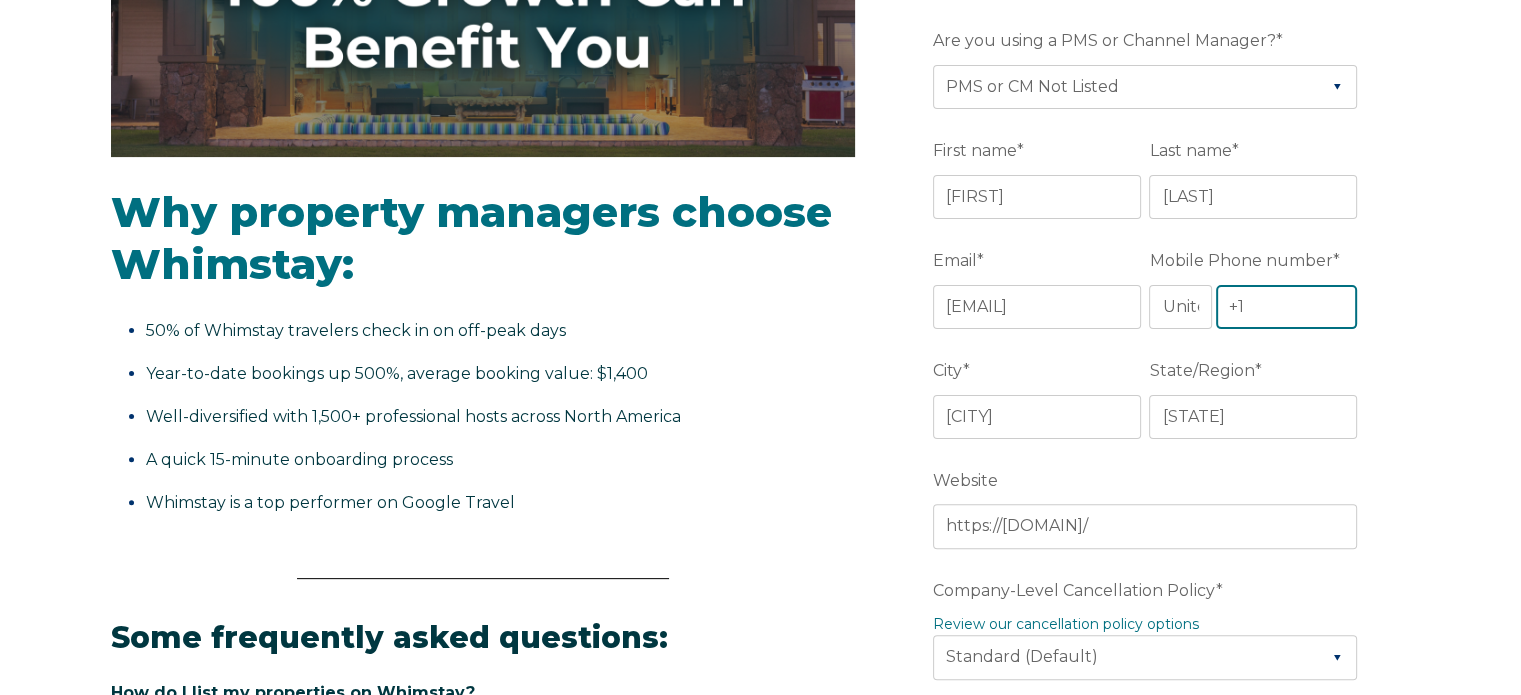 click on "+1" at bounding box center [1287, 307] 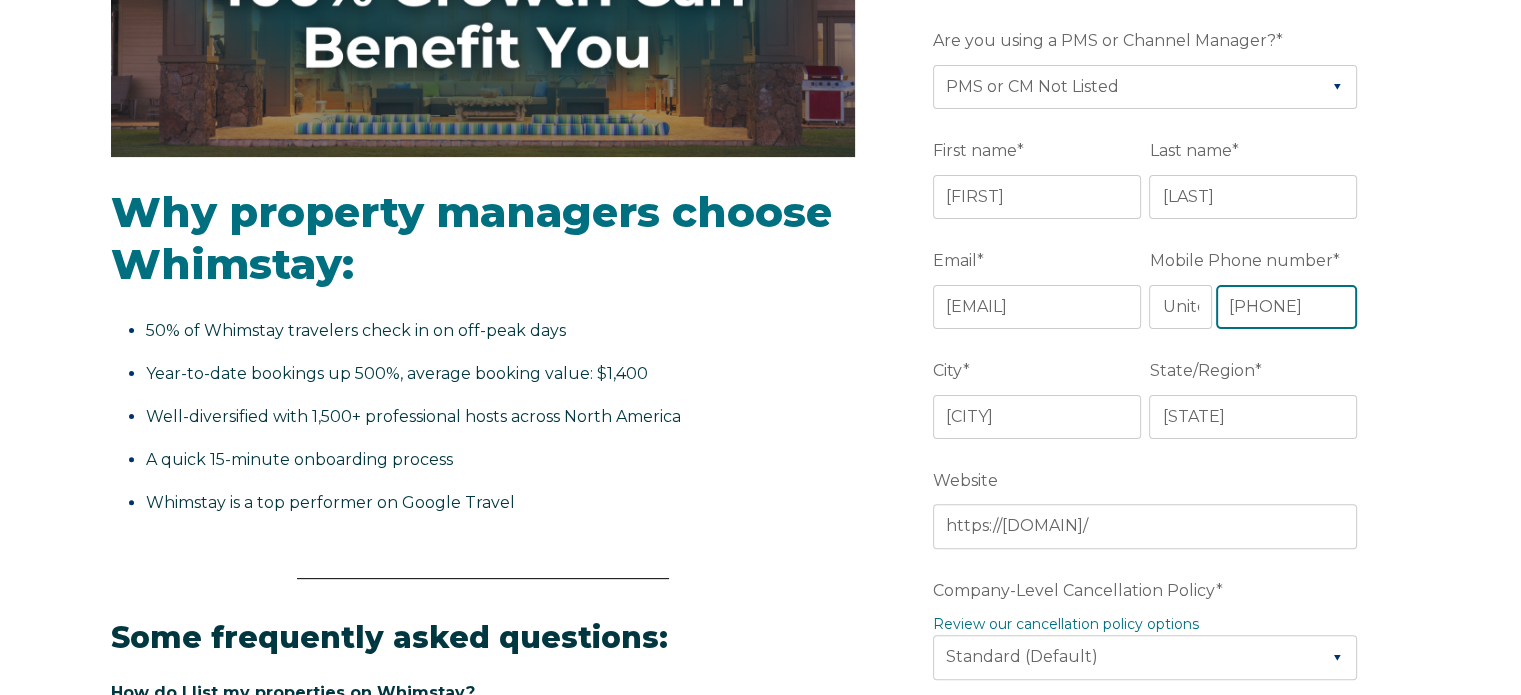 type on "[PHONE]" 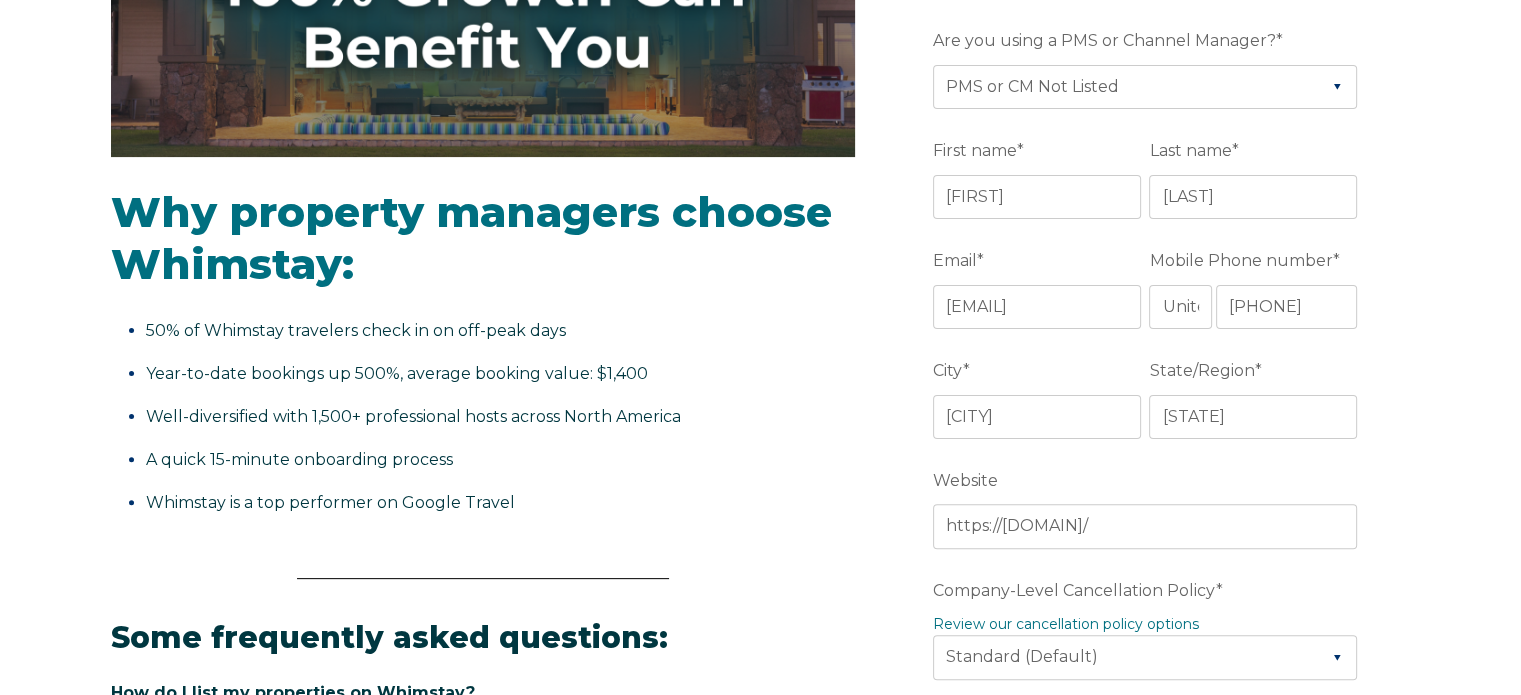 click on "Video player - SSOB Pitch Vid Thumbnail - Click to play video
Why property managers choose Whimstay:
50% of Whimstay travelers check in on off-peak days
Year-to-date bookings up 500%, average booking value: $1,400
Well-diversified with 1,500+ professional hosts across North America
A quick 15-minute onboarding process
Whimstay is a top performer on Google Travel
Some frequently asked questions:
How do I list my properties on Whimstay? Simply enable Whimstay on your property management software or channel manager, and your dedicated account manager will help with the rest. Detailed instructions can be accessed after signup.
What is the booking window for discounts on Whimstay?
What is Whimstay's cancellation policy?" at bounding box center [760, 703] 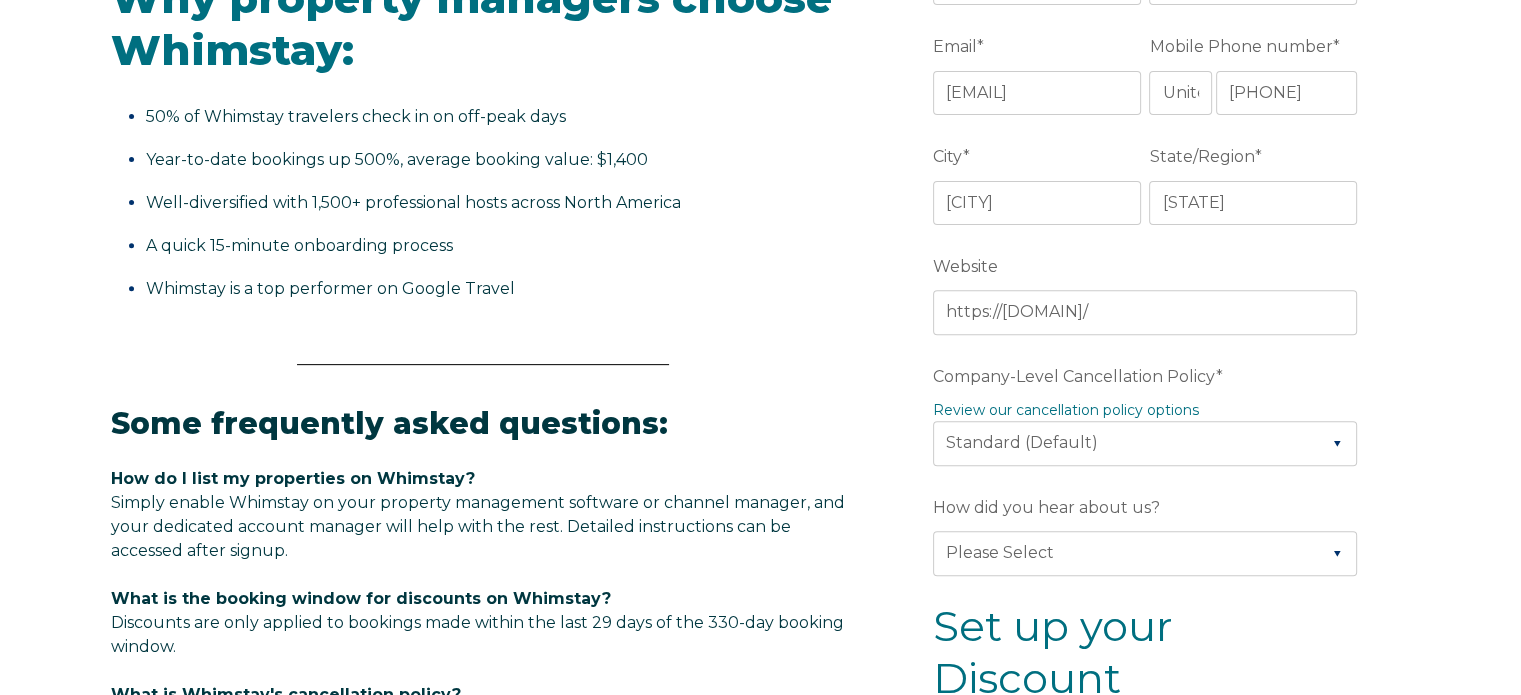 scroll, scrollTop: 800, scrollLeft: 0, axis: vertical 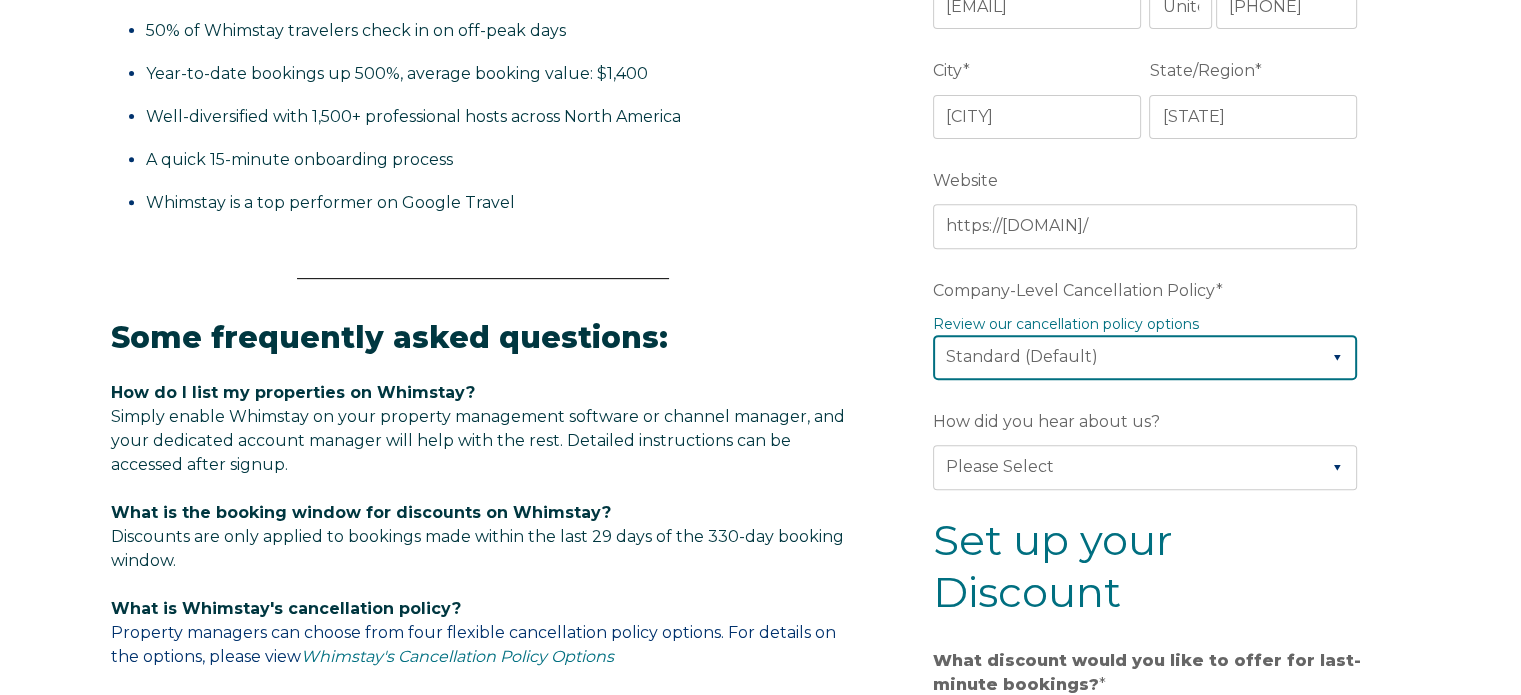 click on "Please Select Partial Standard (Default) Moderate Strict" at bounding box center (1145, 357) 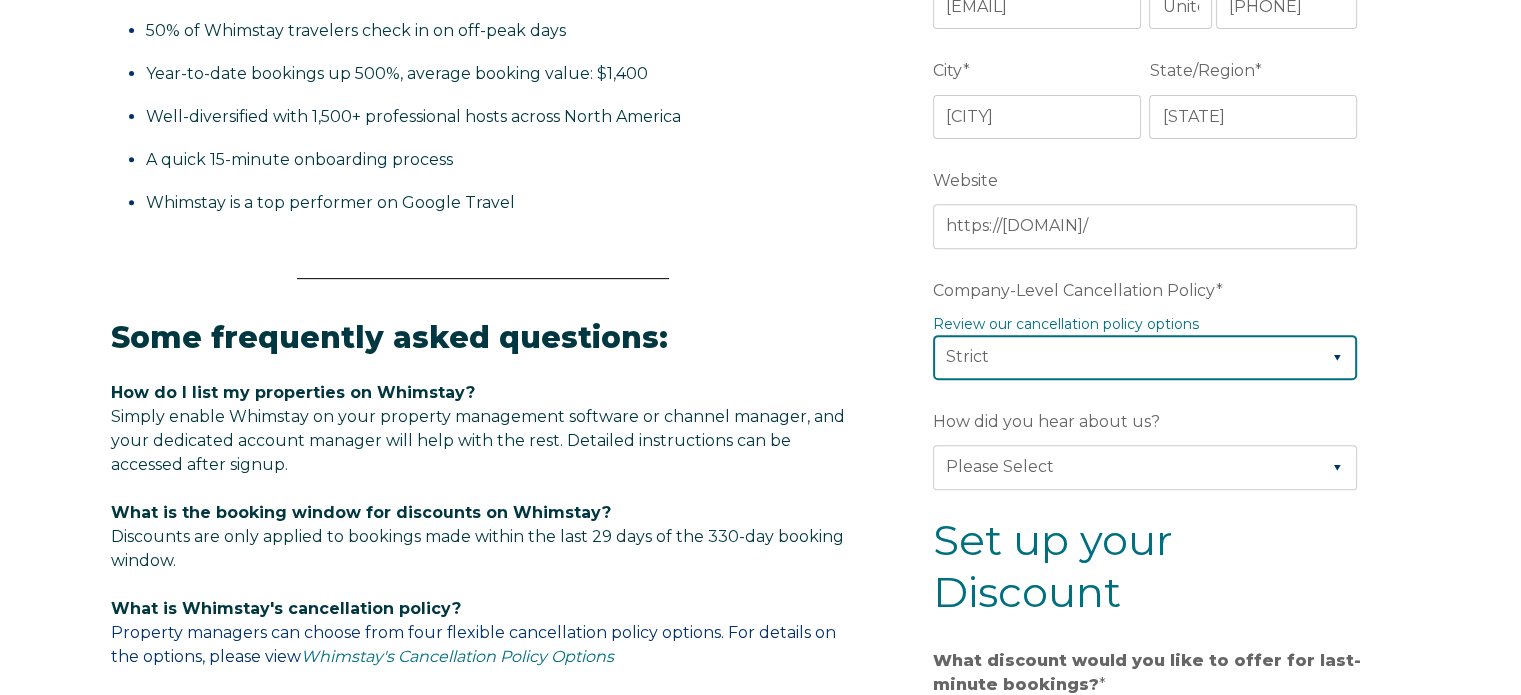 click on "Please Select Partial Standard (Default) Moderate Strict" at bounding box center [1145, 357] 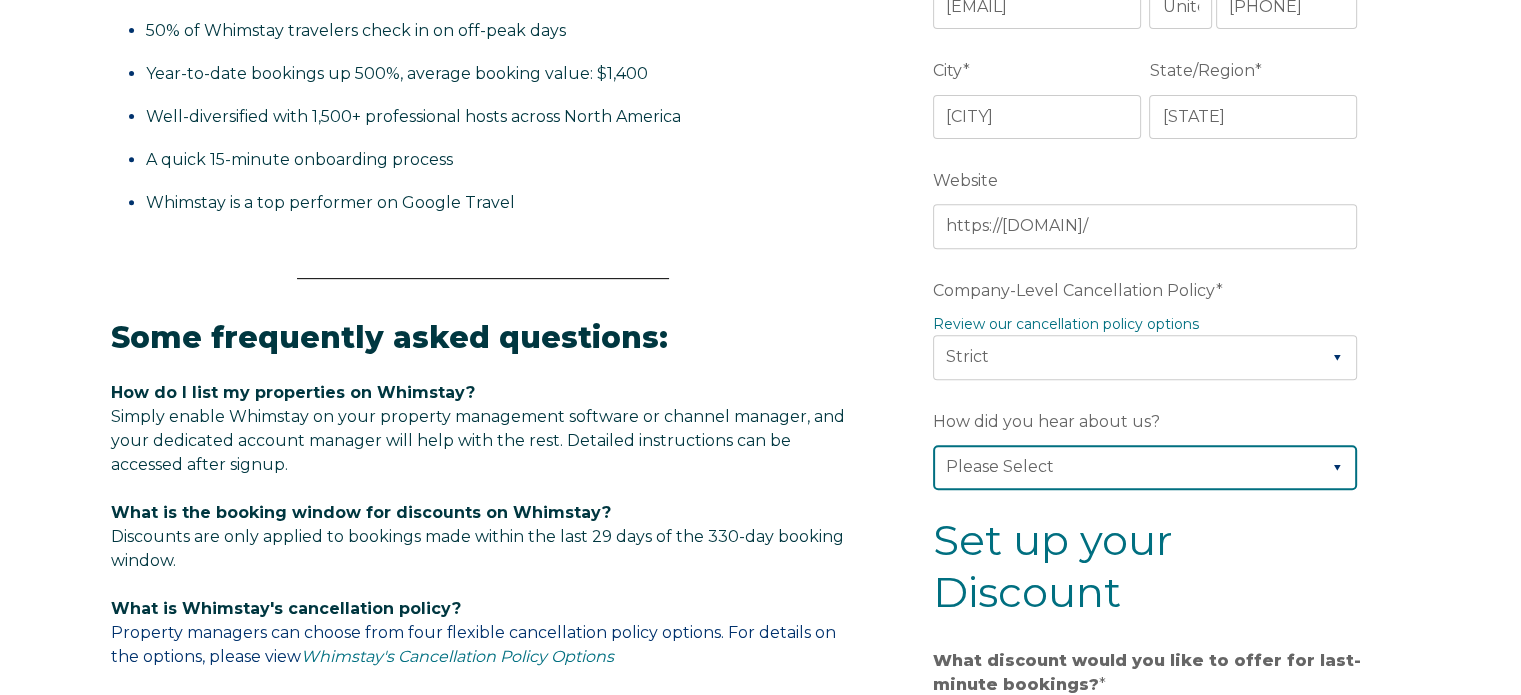 click on "Please Select Found Whimstay through a Google search Direct outreach from a Whimstay team member Saw Whimstay on social media Referred by a friend, colleague, or partner Discovered Whimstay at an event or conference Heard about Whimstay on a podcast Other" at bounding box center [1145, 467] 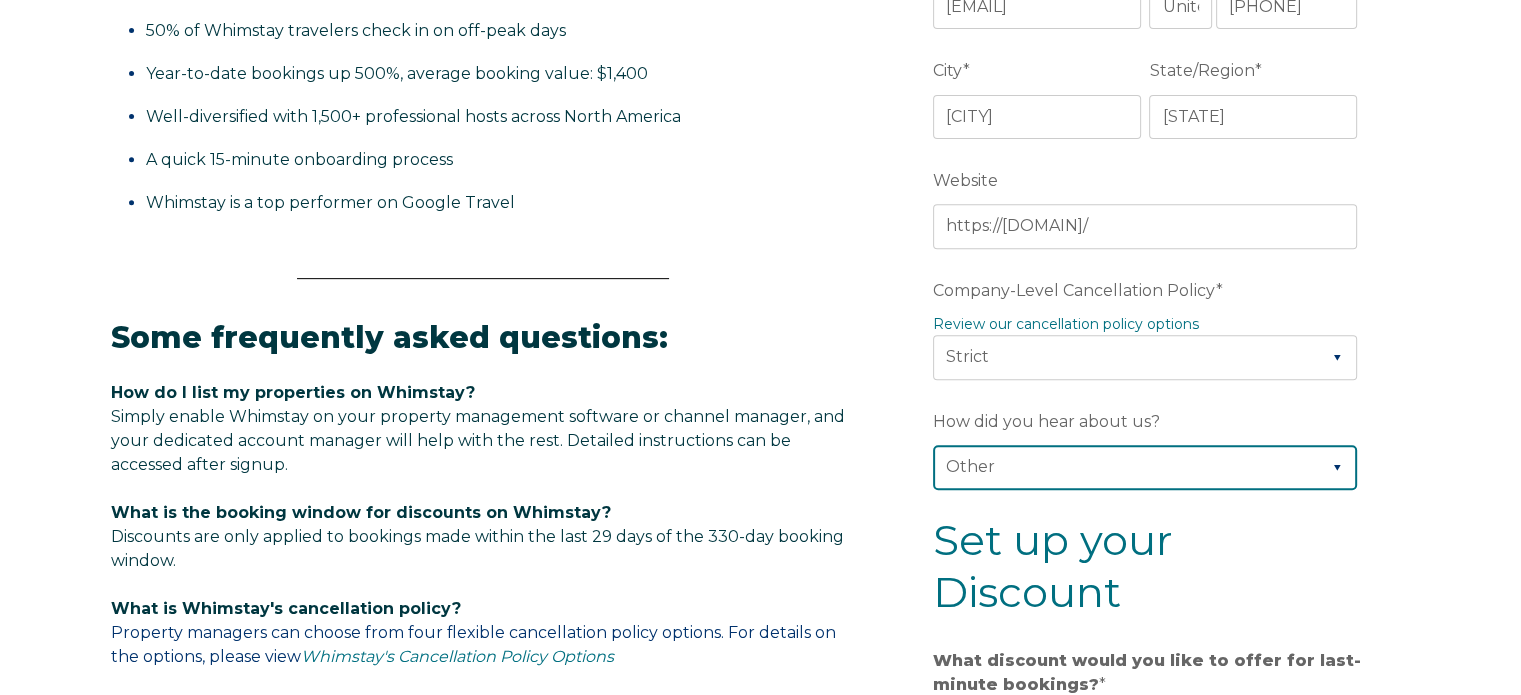 click on "Please Select Found Whimstay through a Google search Direct outreach from a Whimstay team member Saw Whimstay on social media Referred by a friend, colleague, or partner Discovered Whimstay at an event or conference Heard about Whimstay on a podcast Other" at bounding box center (1145, 467) 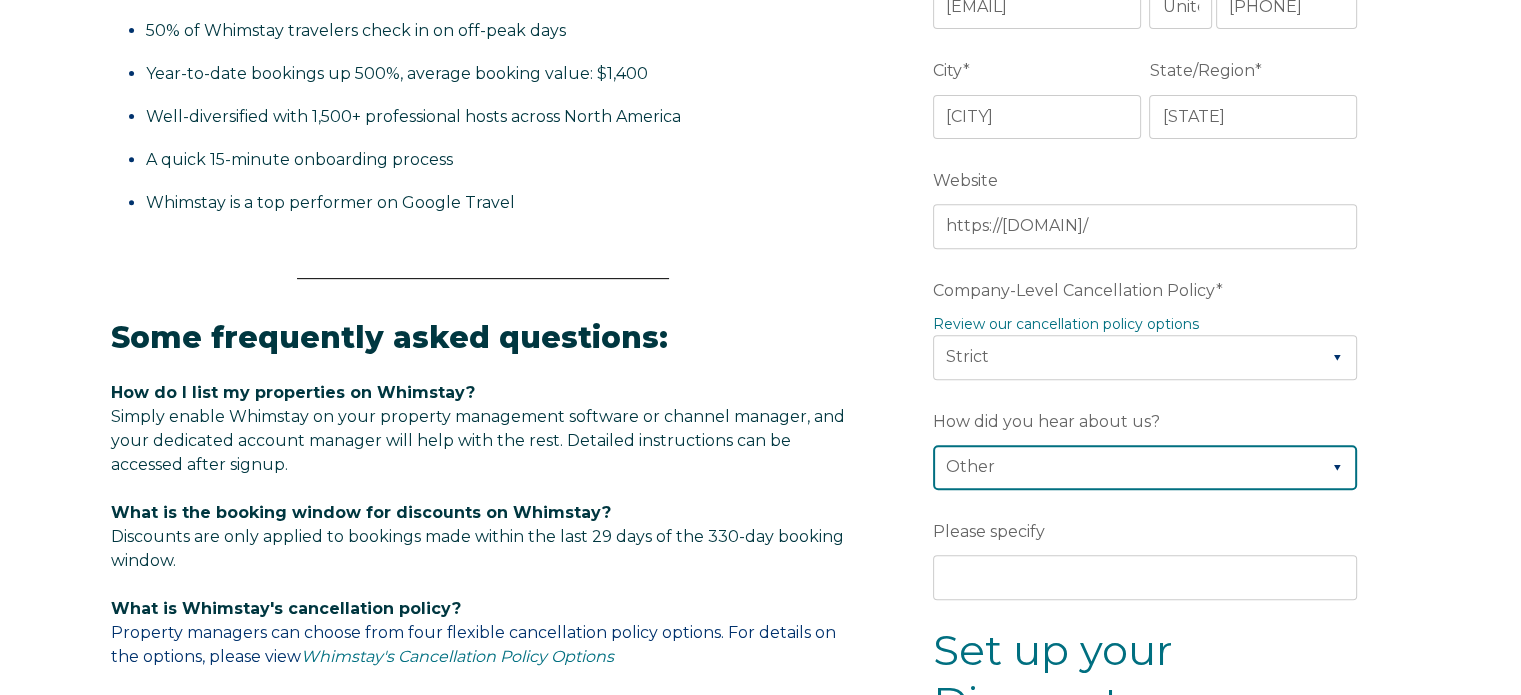 click on "Please Select Found Whimstay through a Google search Direct outreach from a Whimstay team member Saw Whimstay on social media Referred by a friend, colleague, or partner Discovered Whimstay at an event or conference Heard about Whimstay on a podcast Other" at bounding box center [1145, 467] 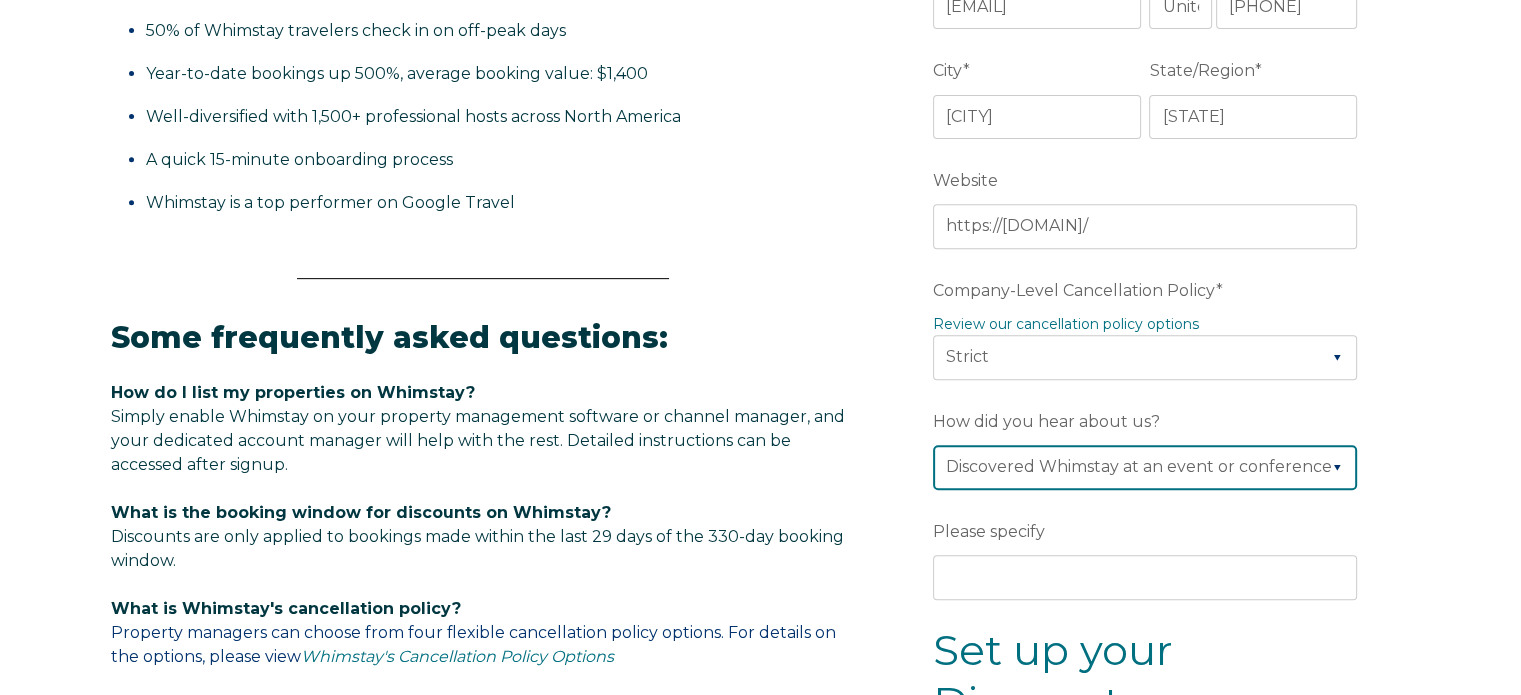 click on "Please Select Found Whimstay through a Google search Direct outreach from a Whimstay team member Saw Whimstay on social media Referred by a friend, colleague, or partner Discovered Whimstay at an event or conference Heard about Whimstay on a podcast Other" at bounding box center (1145, 467) 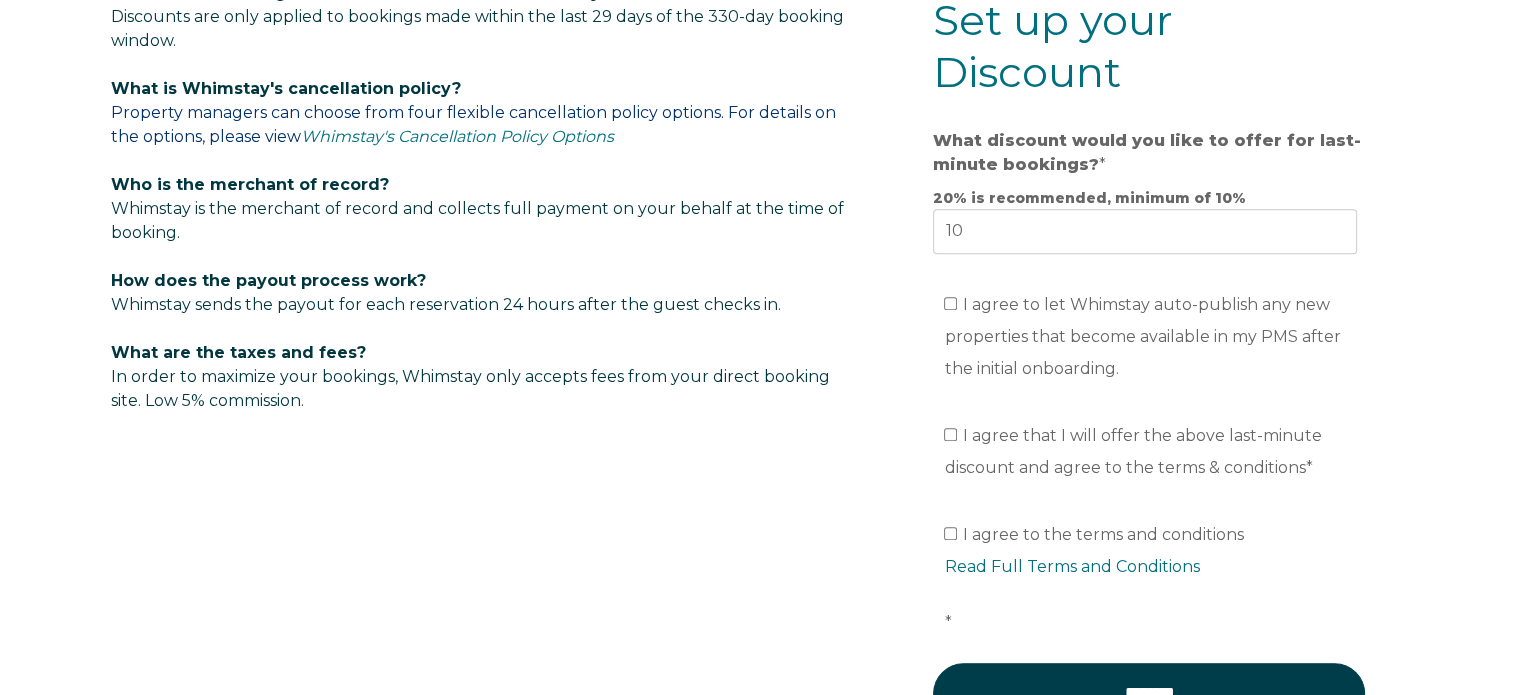scroll, scrollTop: 1200, scrollLeft: 0, axis: vertical 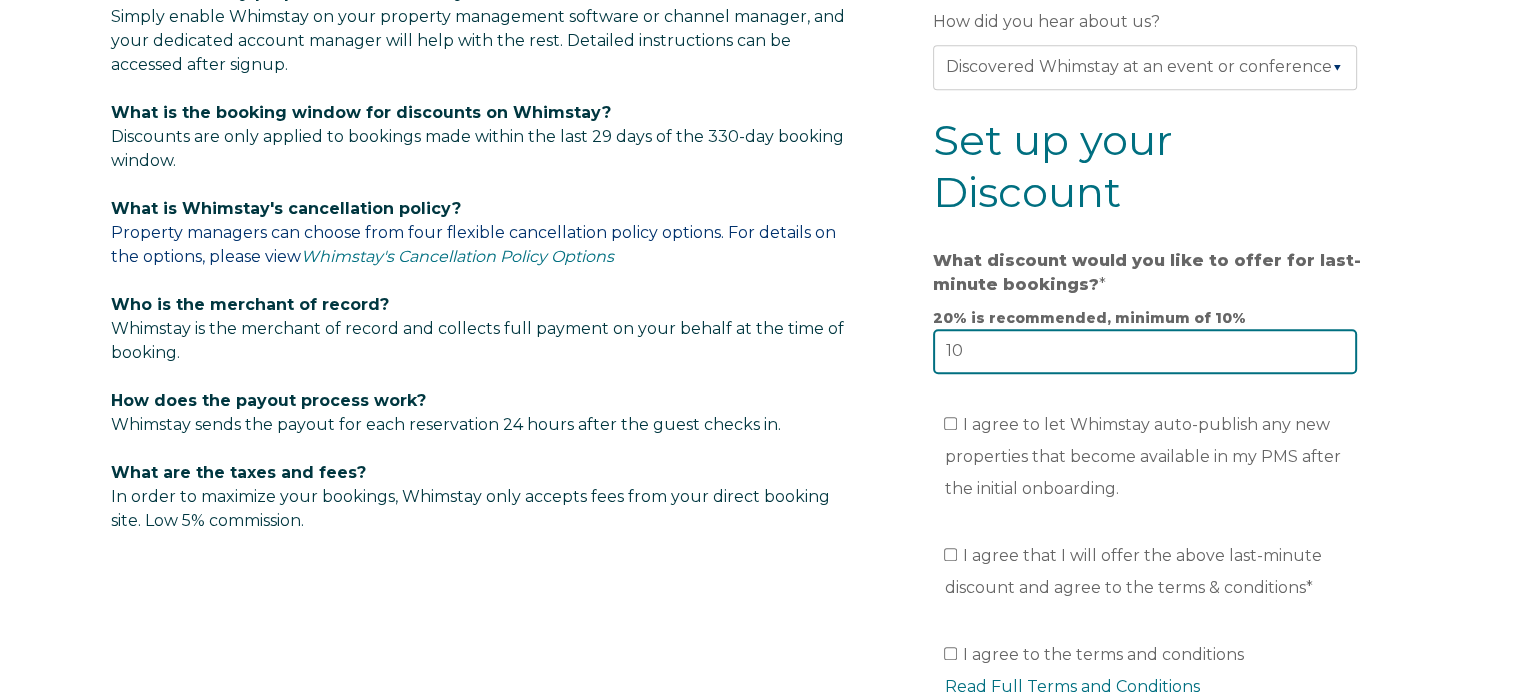 click on "10" at bounding box center [1145, 351] 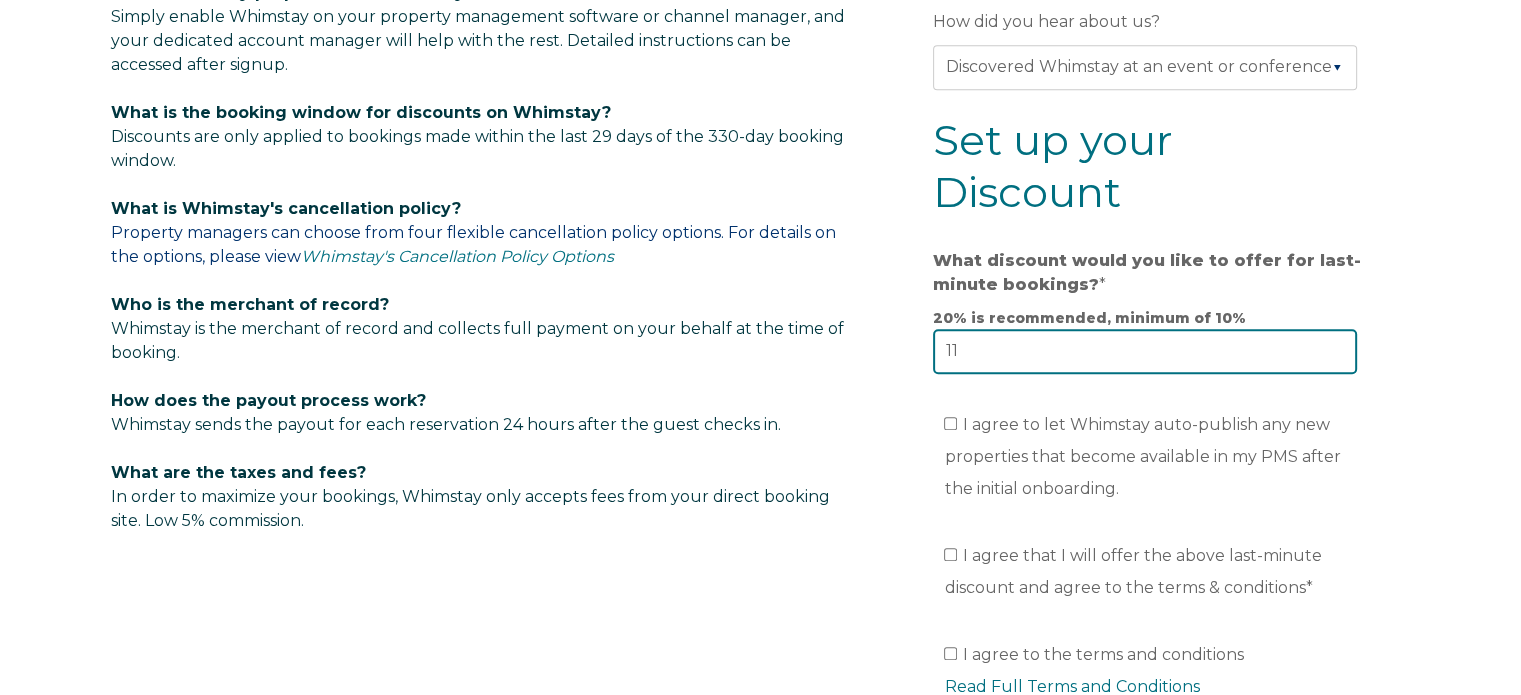 click on "11" at bounding box center (1145, 351) 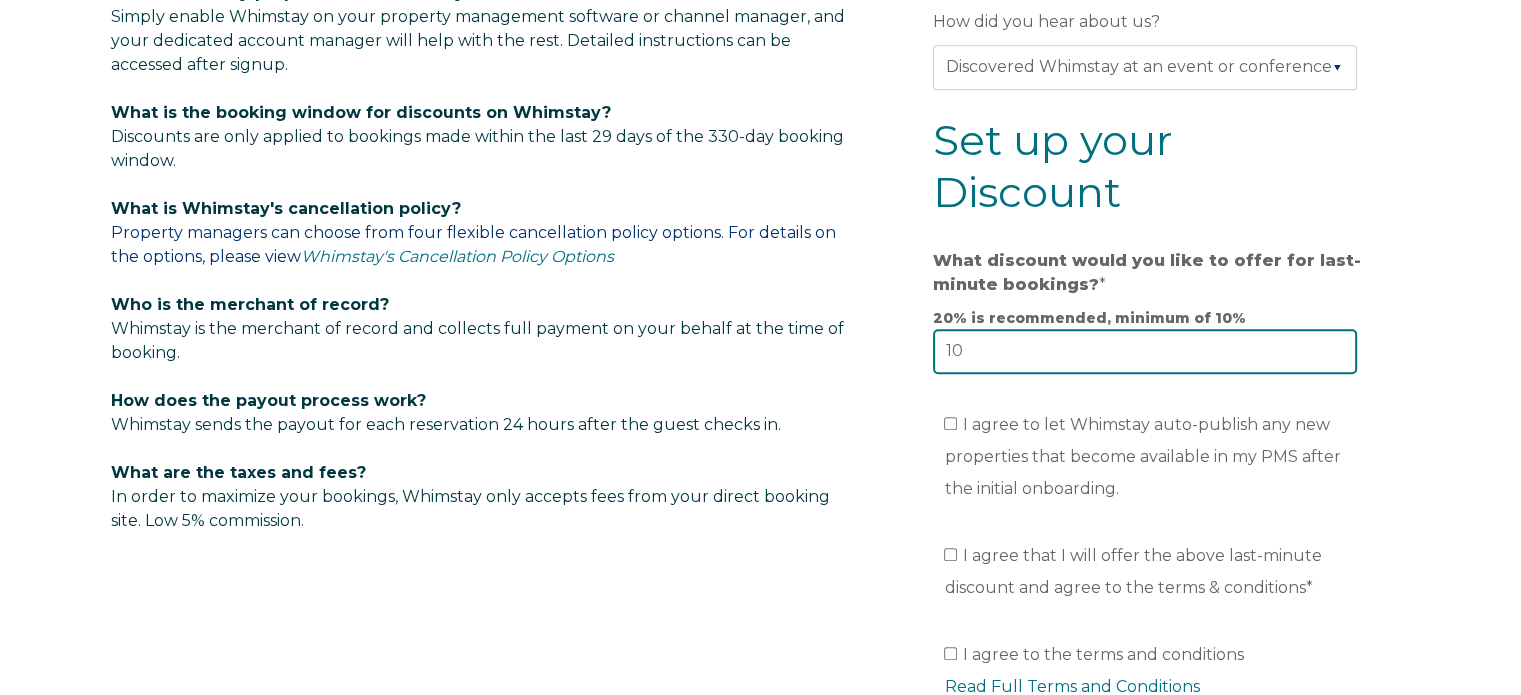 type on "10" 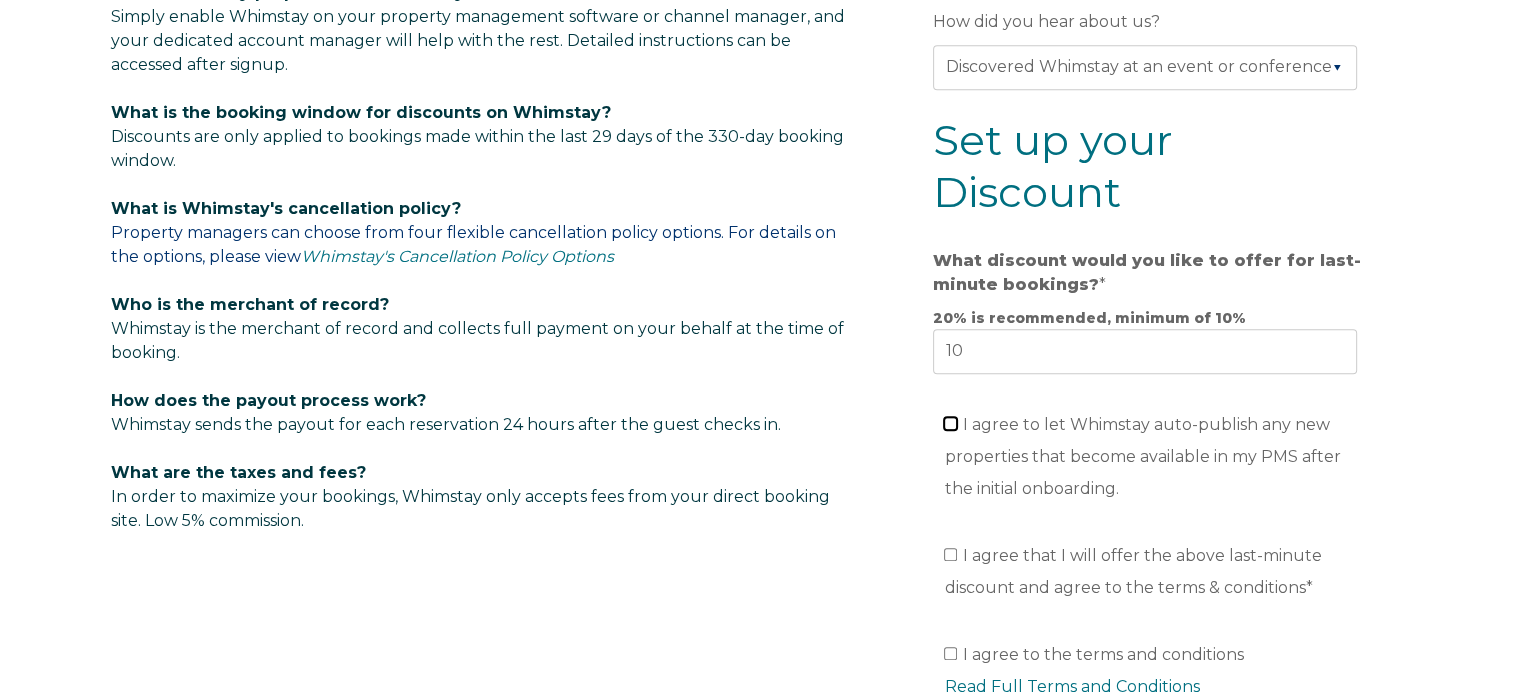 click on "I agree to let Whimstay auto-publish any new properties that become available in my PMS after the initial onboarding." at bounding box center (950, 423) 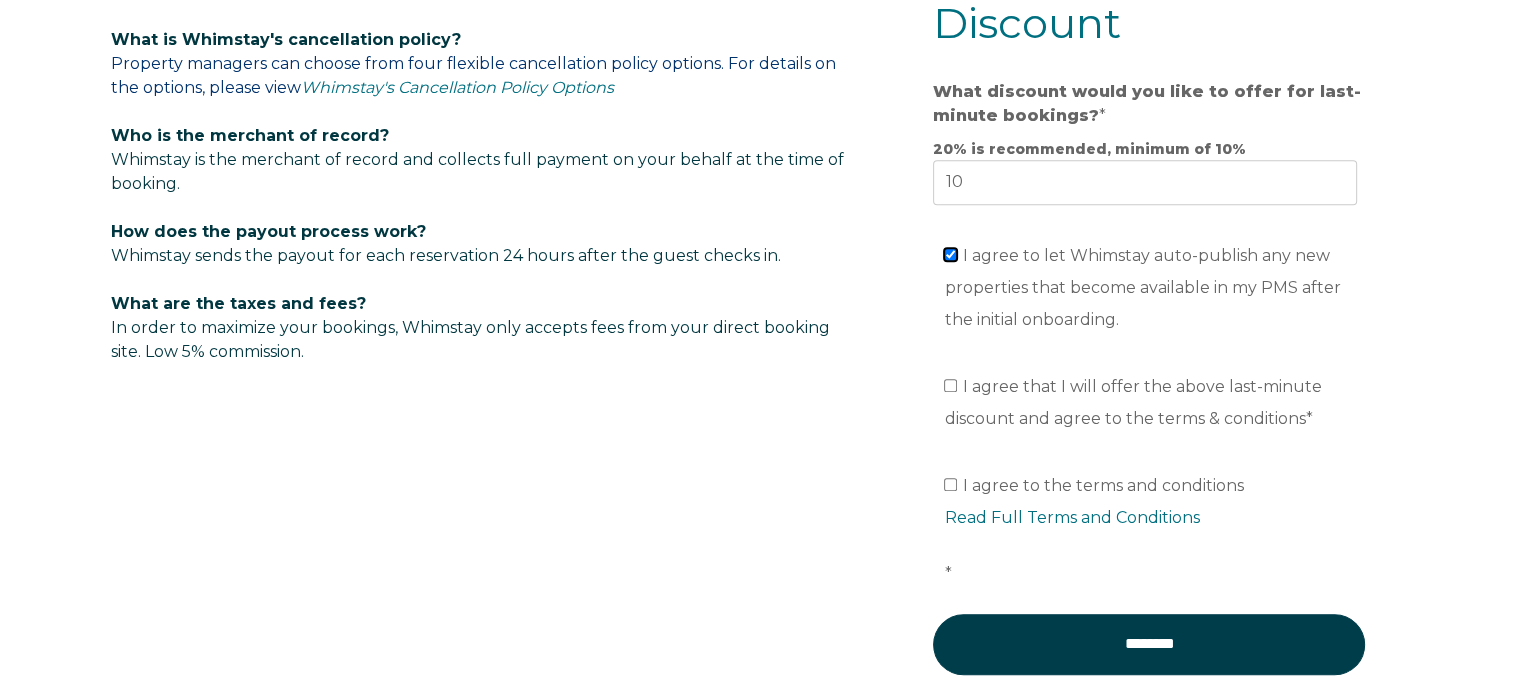 scroll, scrollTop: 1400, scrollLeft: 0, axis: vertical 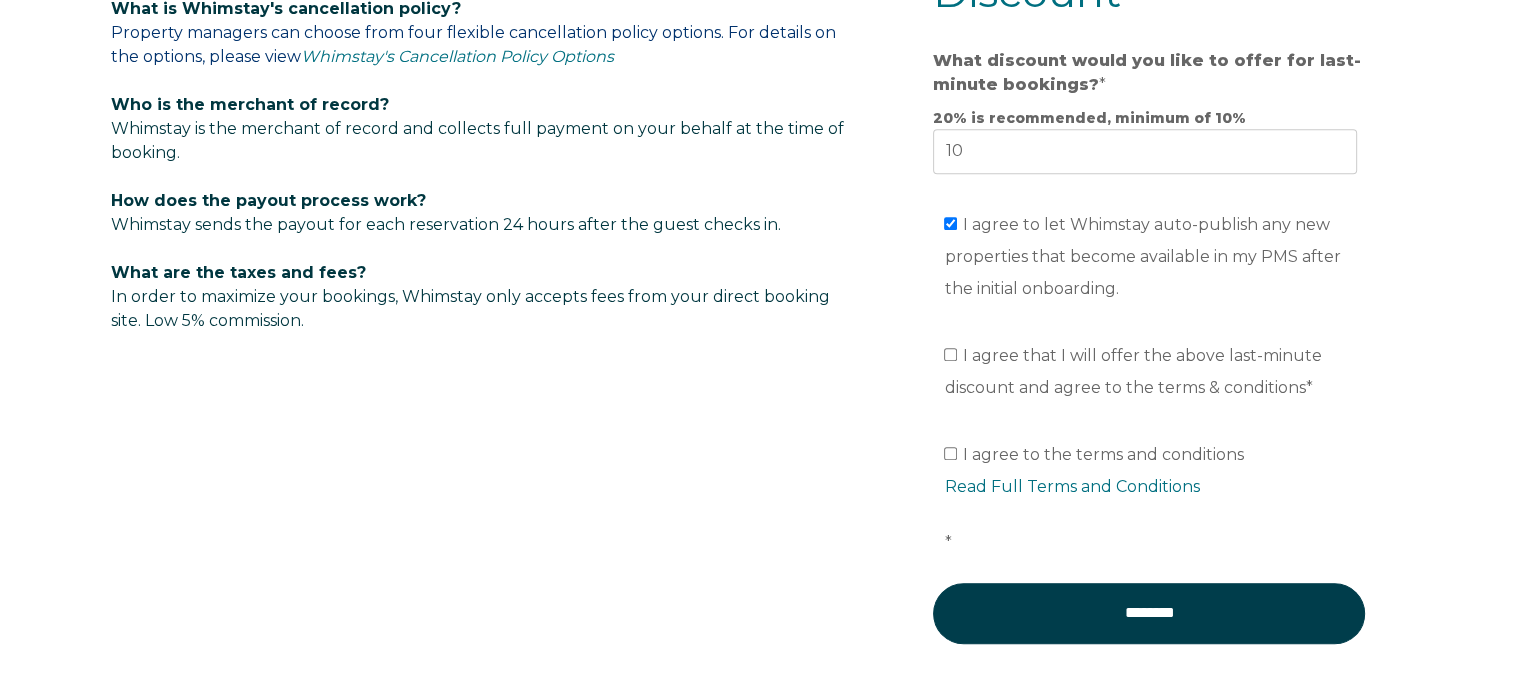 click on "I agree that I will offer the above last-minute discount and agree to the terms & conditions *" at bounding box center (1133, 371) 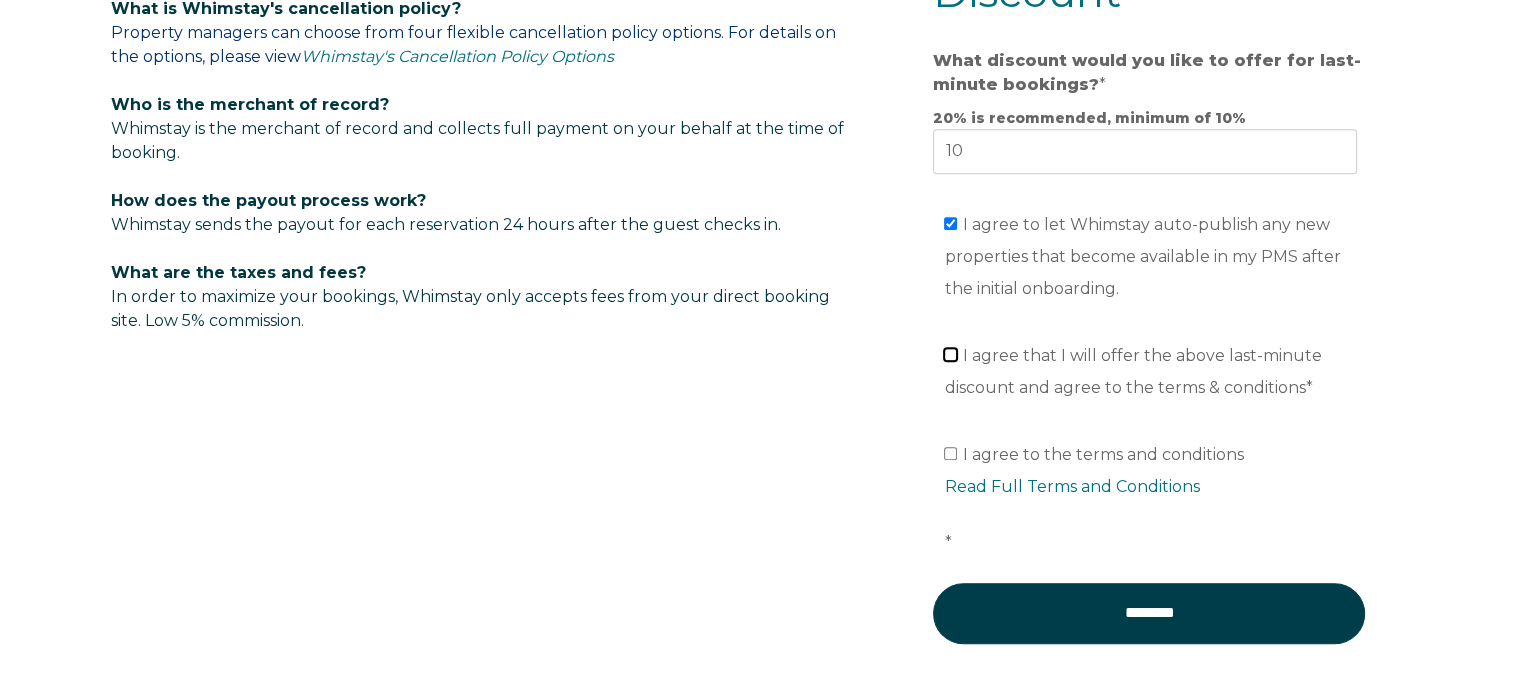 click on "I agree that I will offer the above last-minute discount and agree to the terms & conditions *" at bounding box center (950, 354) 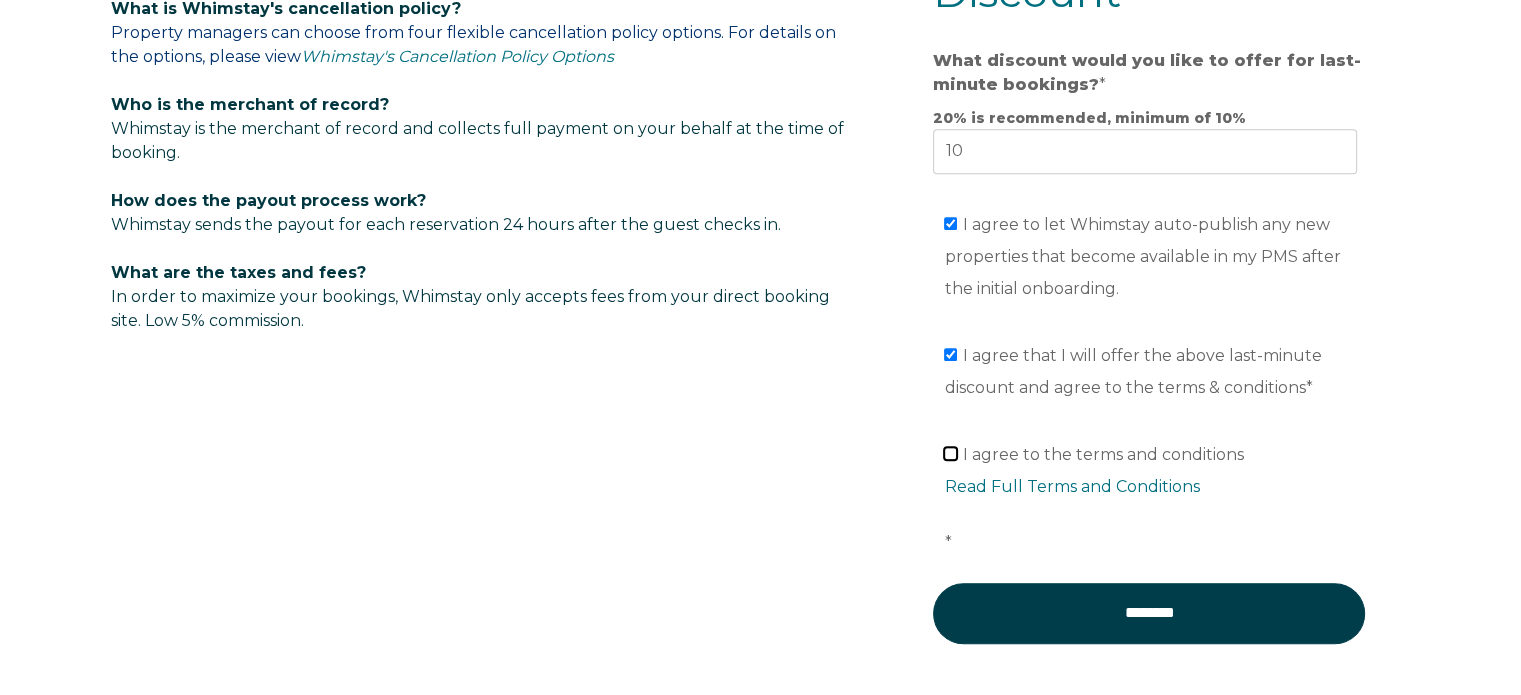 click on "I agree to the terms and conditions Read Full Terms and Conditions *" at bounding box center (950, 453) 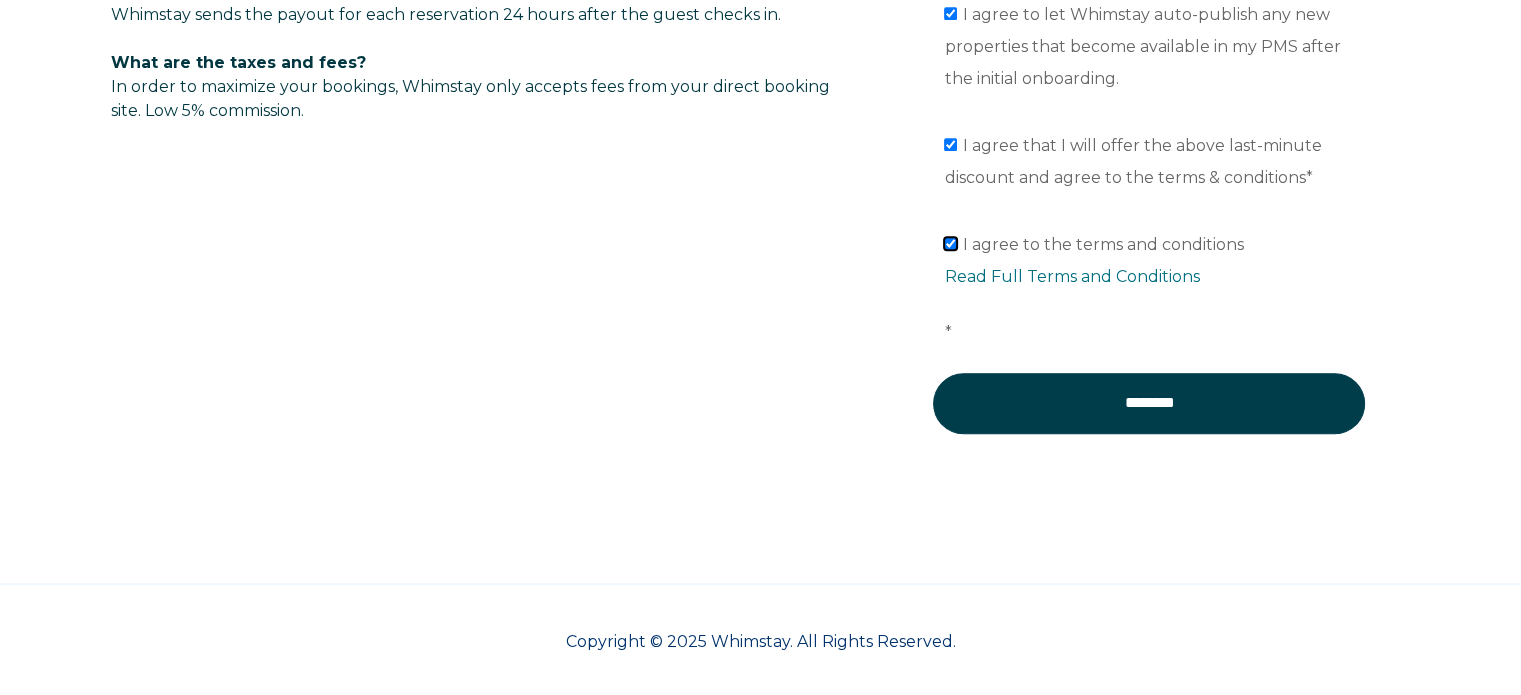 scroll, scrollTop: 1611, scrollLeft: 0, axis: vertical 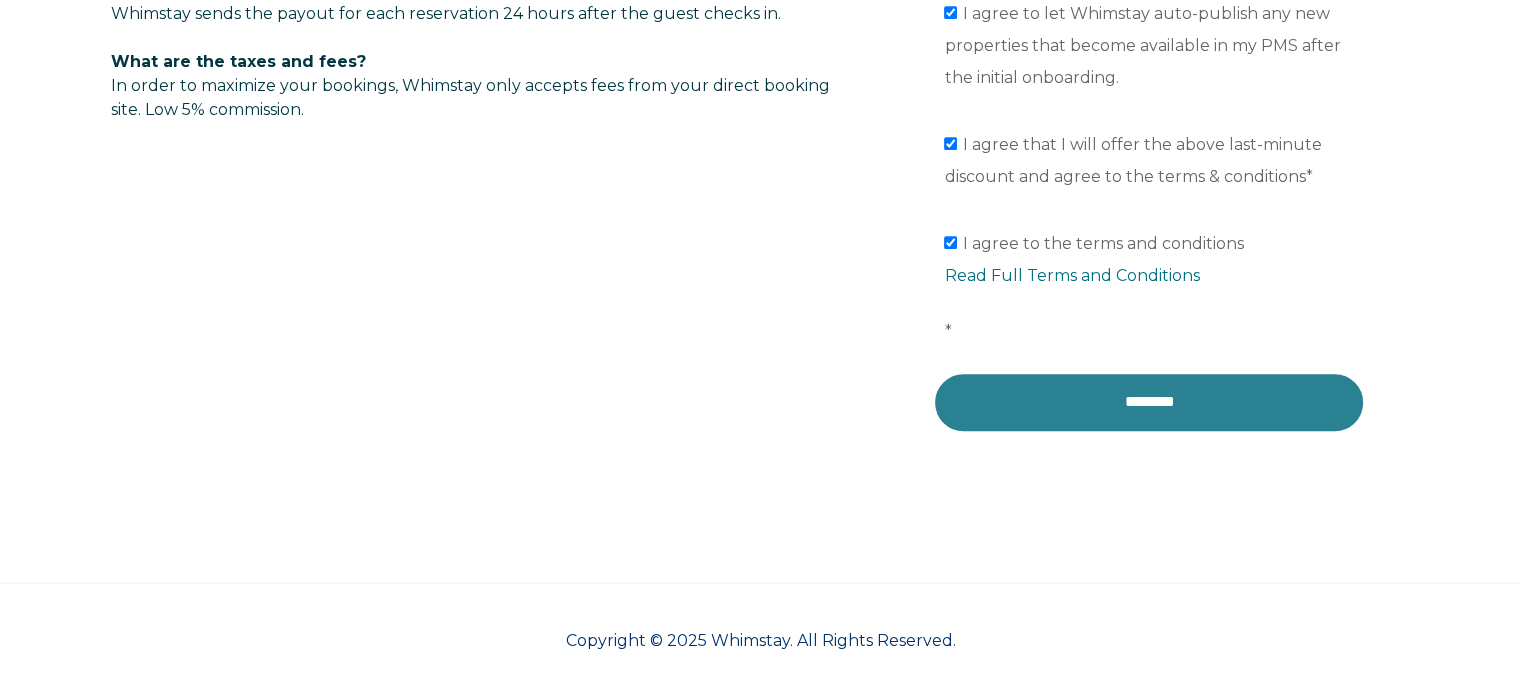 click on "********" at bounding box center (1149, 402) 